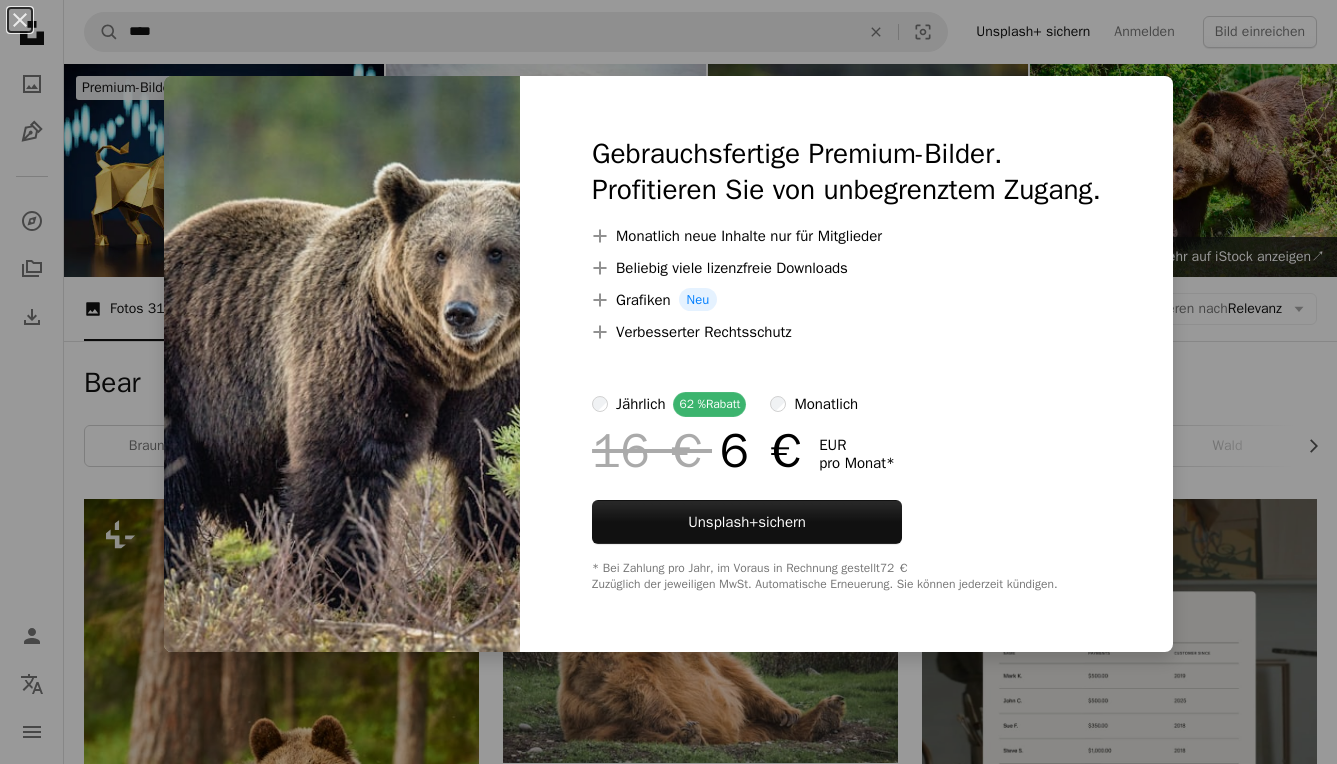 scroll, scrollTop: 20203, scrollLeft: 0, axis: vertical 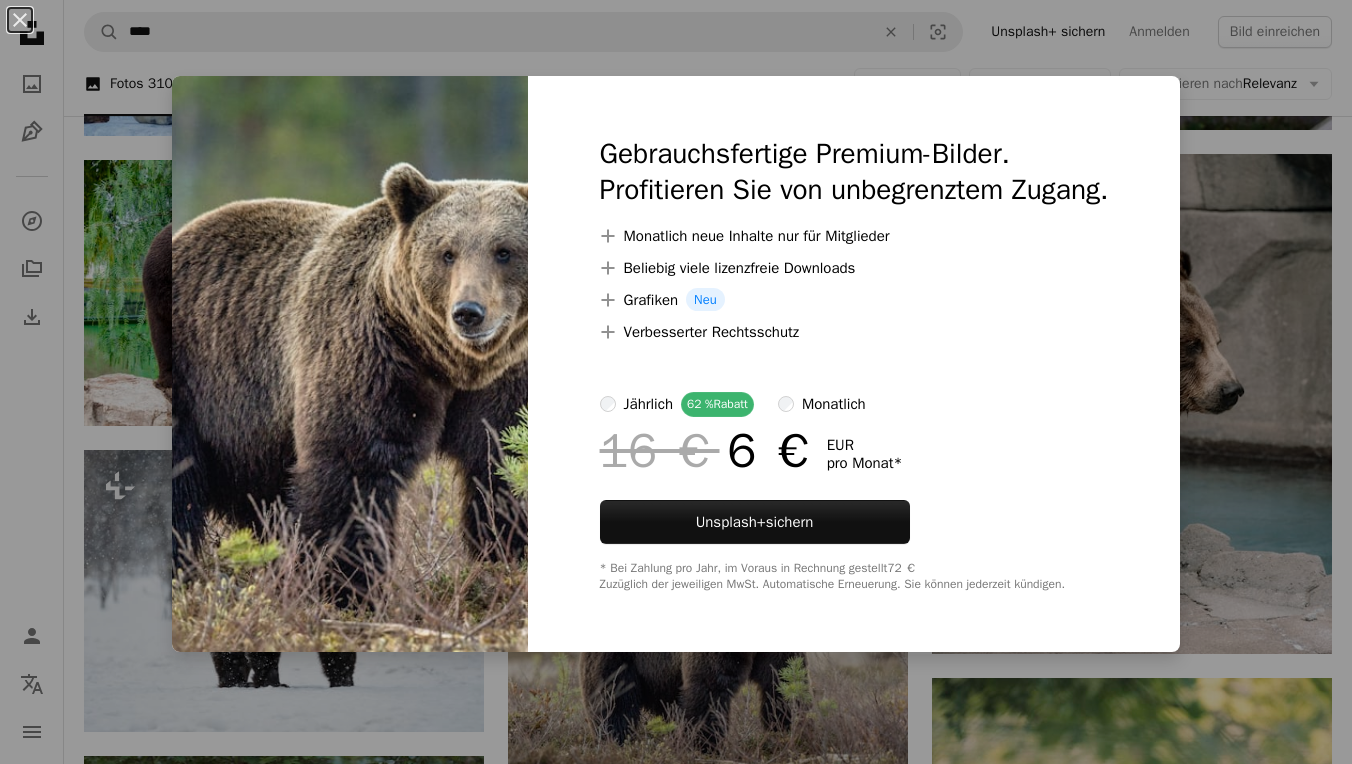 click on "An X shape Gebrauchsfertige Premium-Bilder. Profitieren Sie von unbegrenztem Zugang. A plus sign Monatlich neue Inhalte nur für Mitglieder A plus sign Beliebig viele lizenzfreie Downloads A plus sign Grafiken  Neu A plus sign Verbesserter Rechtsschutz jährlich 62 %  Rabatt monatlich 16 €   6 € EUR pro Monat * Unsplash+  sichern * Bei Zahlung pro Jahr, im Voraus in Rechnung gestellt  72 € Zuzüglich der jeweiligen MwSt. Automatische Erneuerung. Sie können jederzeit kündigen." at bounding box center (676, 382) 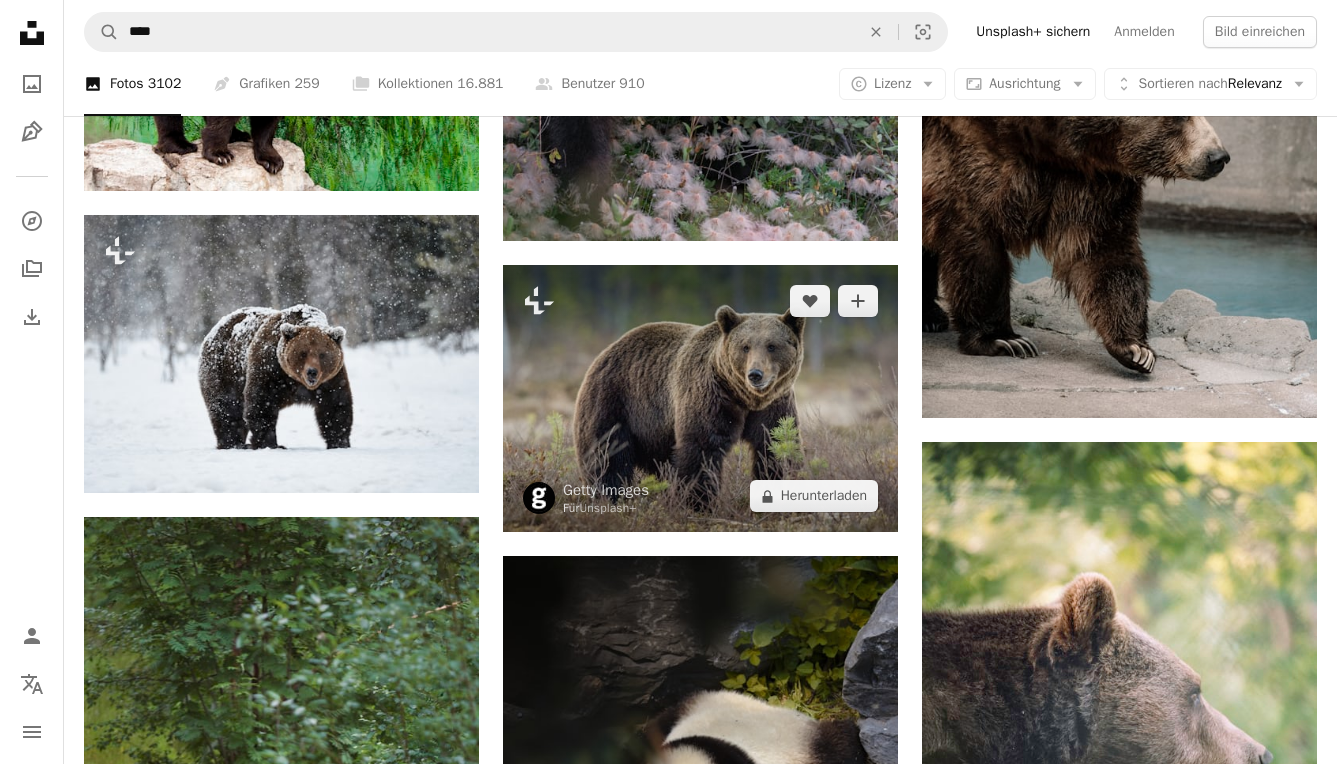click at bounding box center [700, 398] 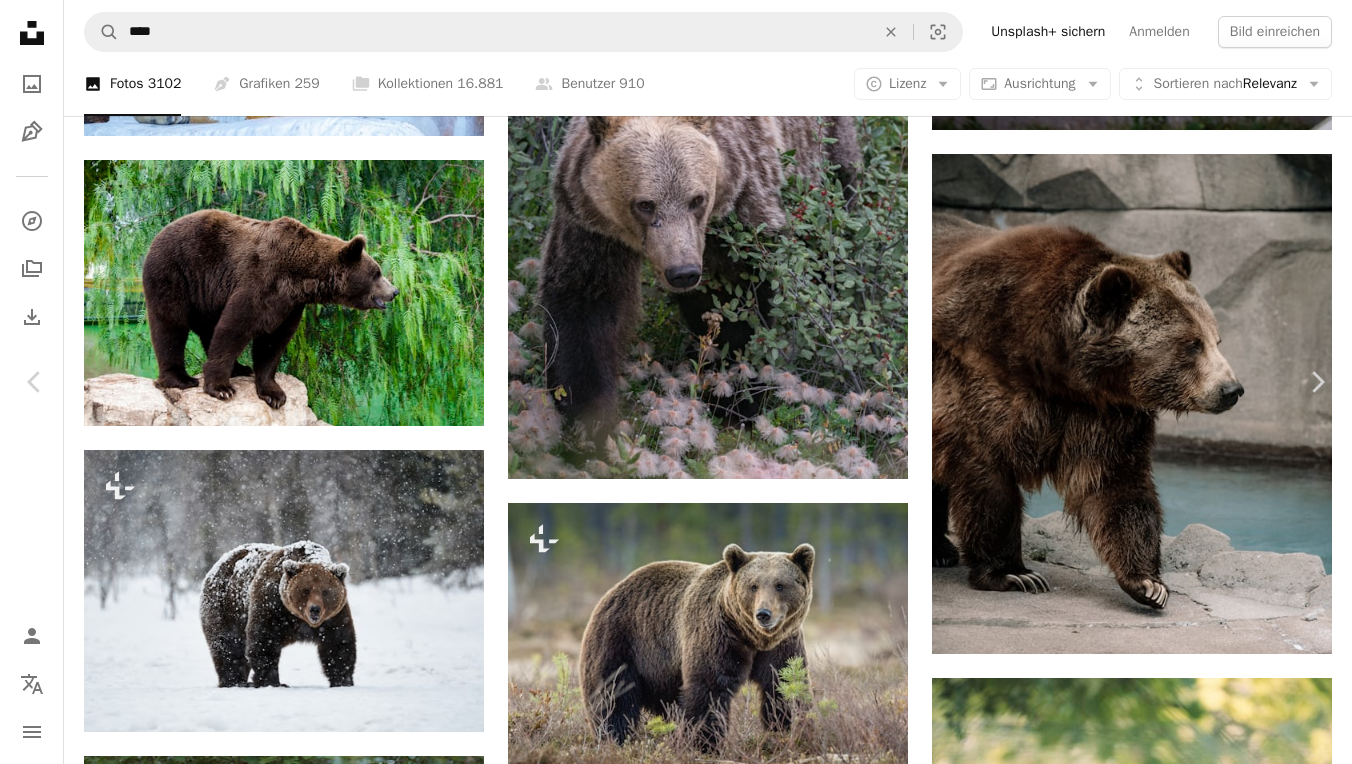 click on "[FIRST] [LAST]" at bounding box center (676, 5594) 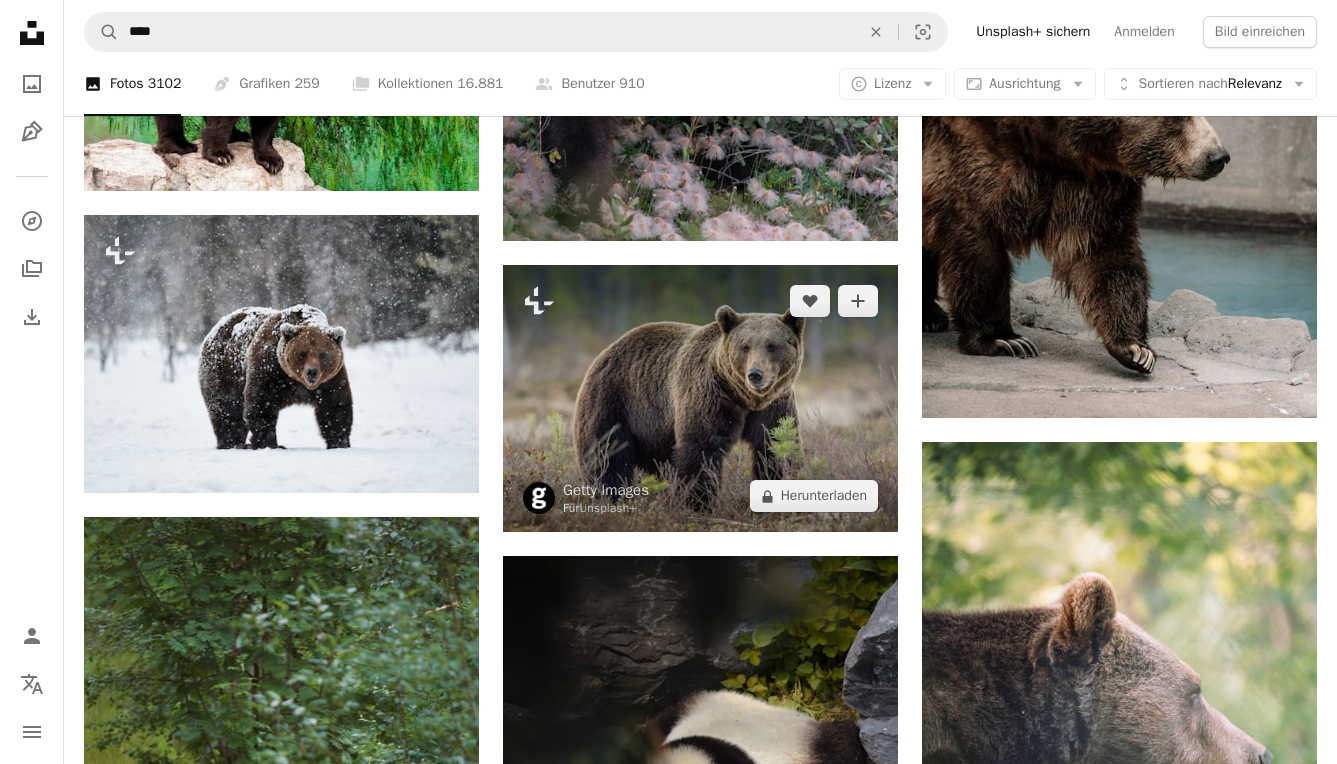 scroll, scrollTop: 20132, scrollLeft: 0, axis: vertical 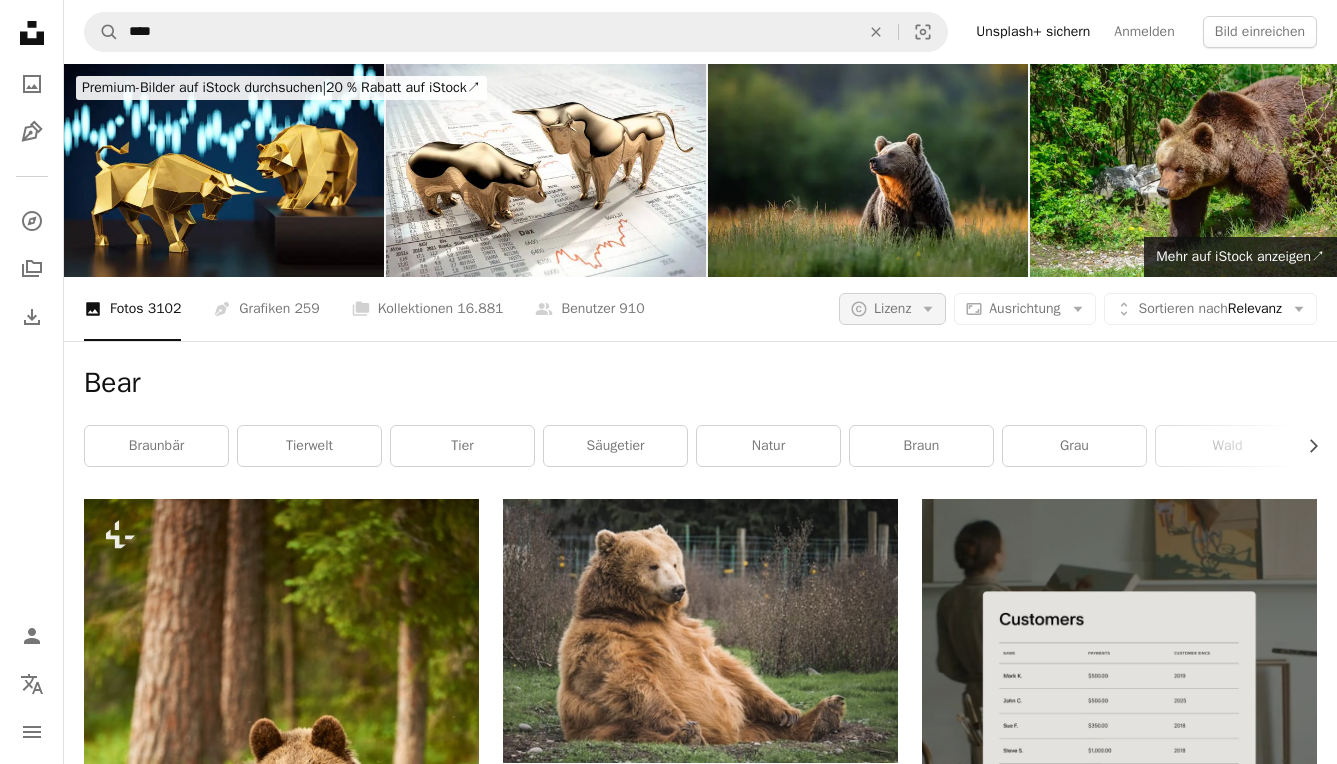 click on "A copyright icon © Lizenz Arrow down" at bounding box center [892, 309] 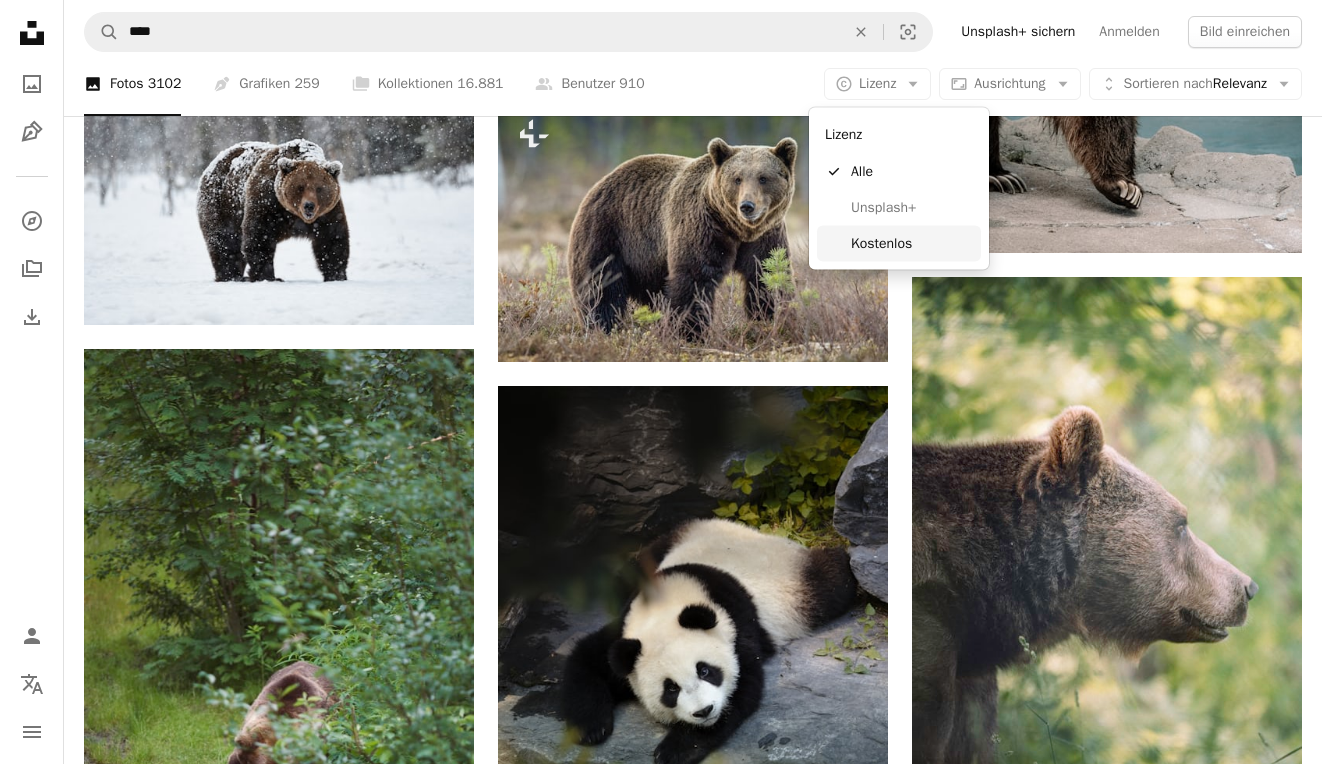 click on "Kostenlos" at bounding box center [899, 243] 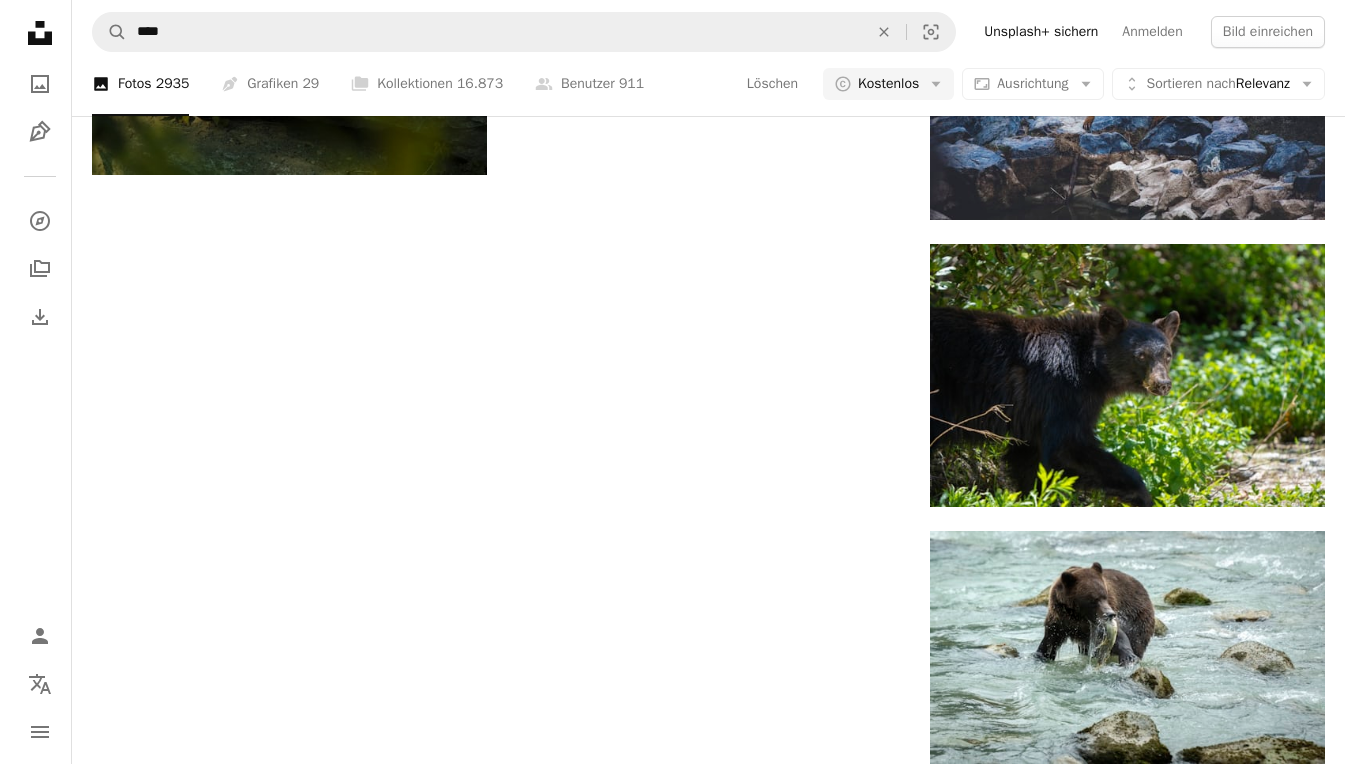 scroll, scrollTop: 11741, scrollLeft: 0, axis: vertical 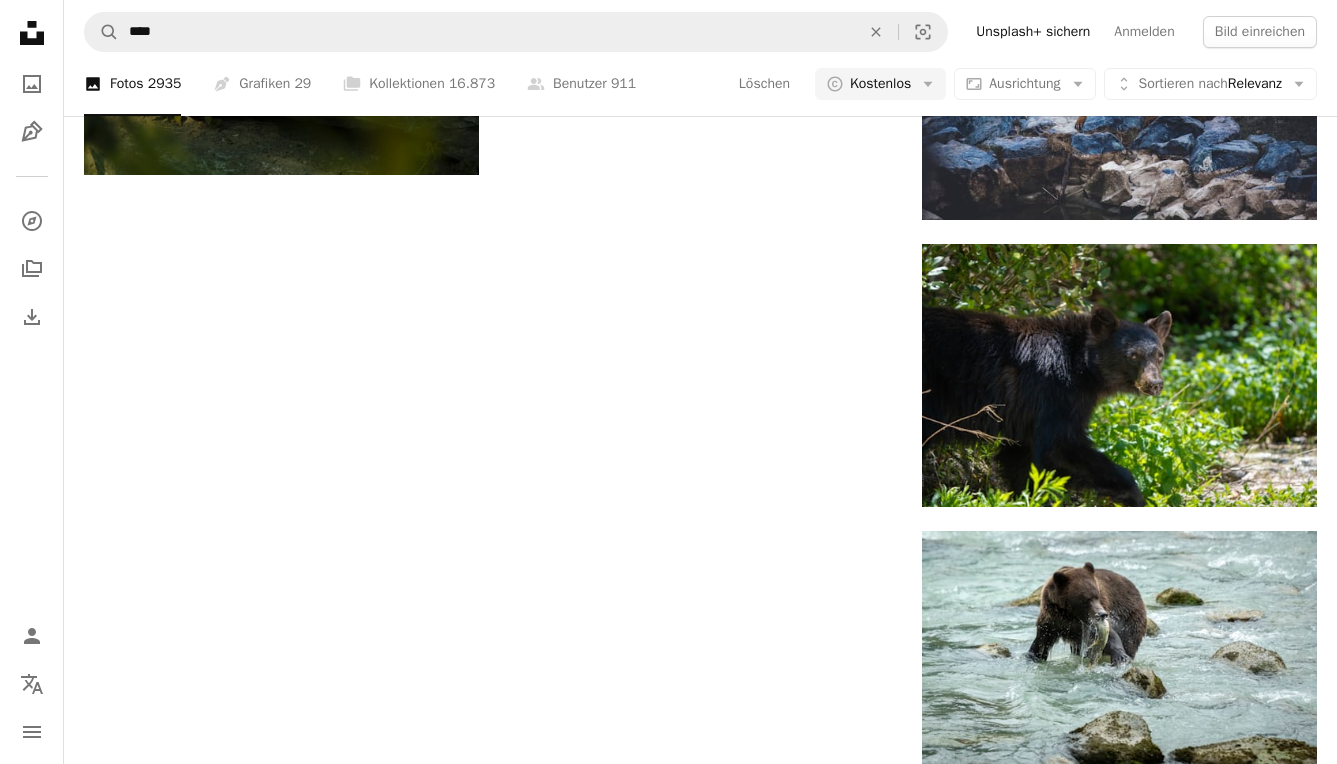 click at bounding box center [700, -4139] 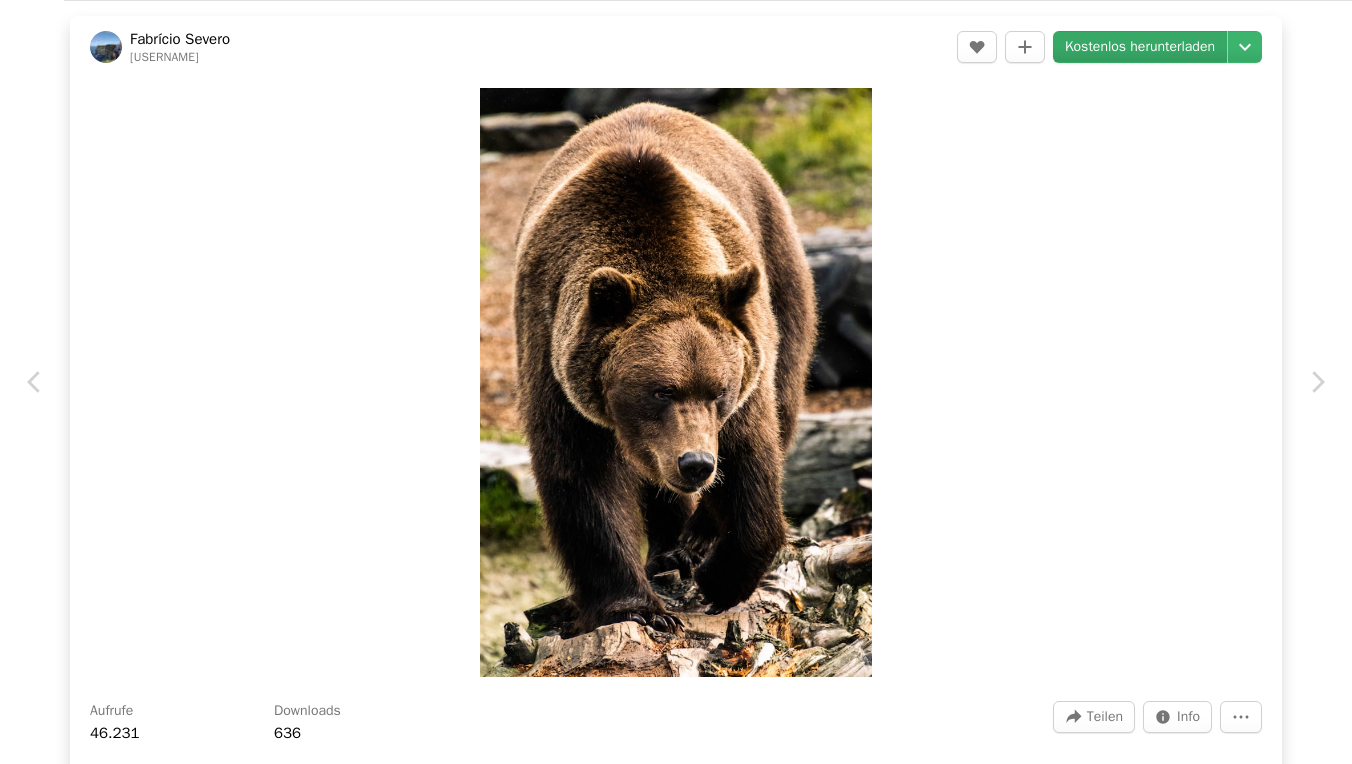 click on "Kostenlos herunterladen" at bounding box center [1140, 47] 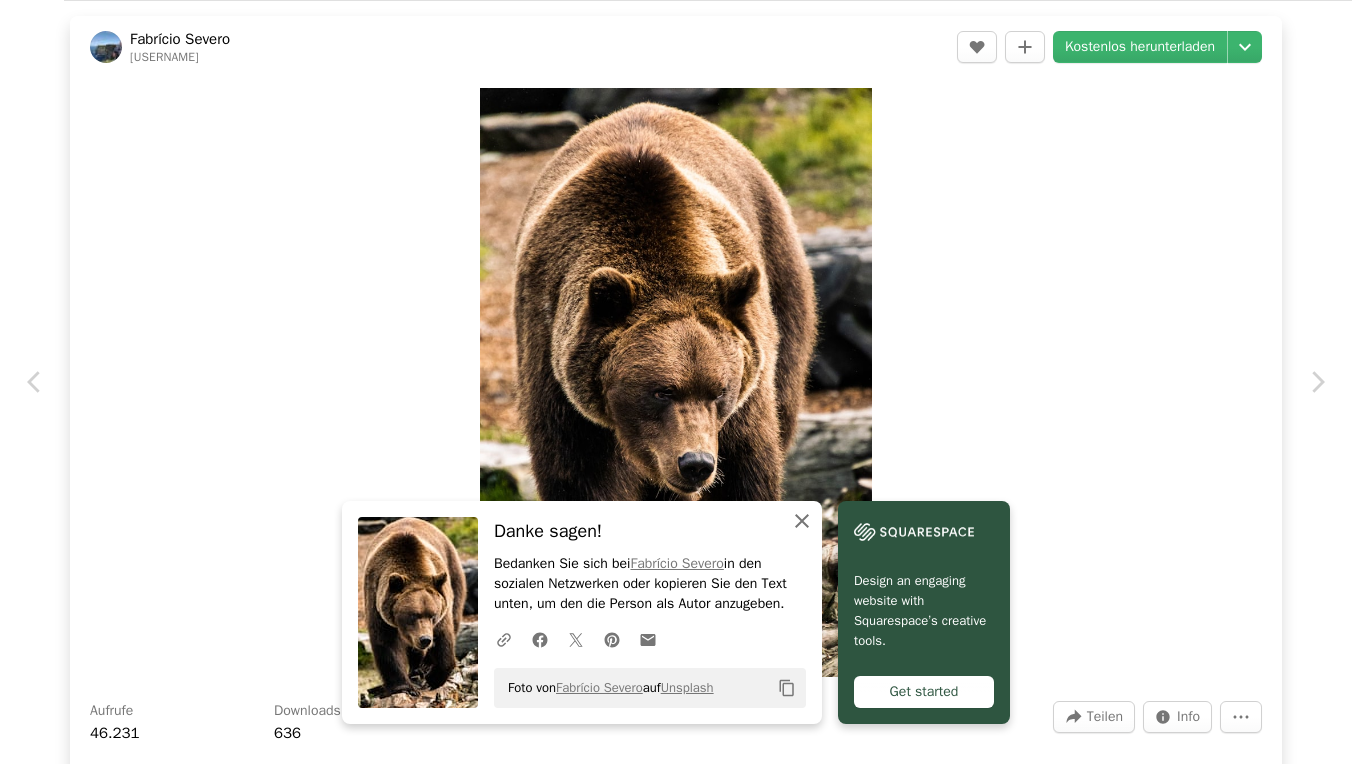 click on "An X shape" 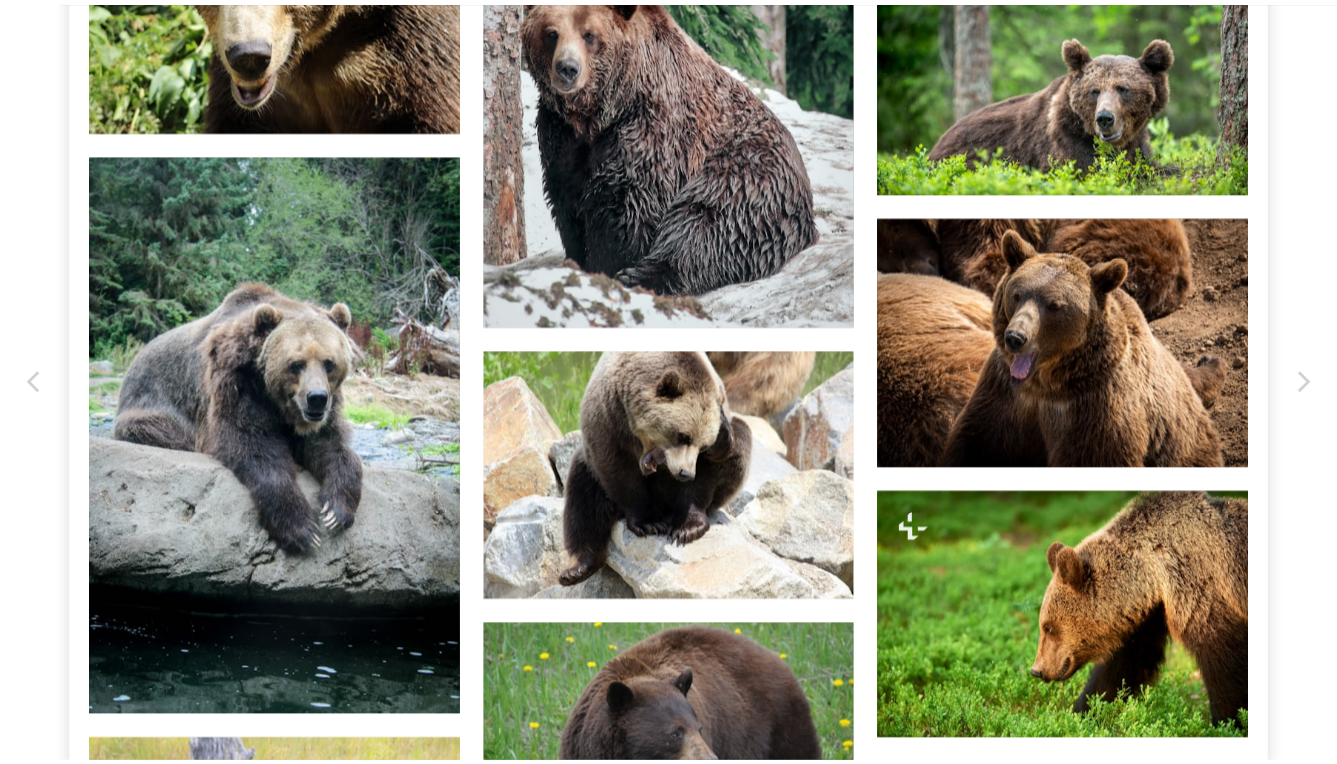 scroll, scrollTop: 7047, scrollLeft: 0, axis: vertical 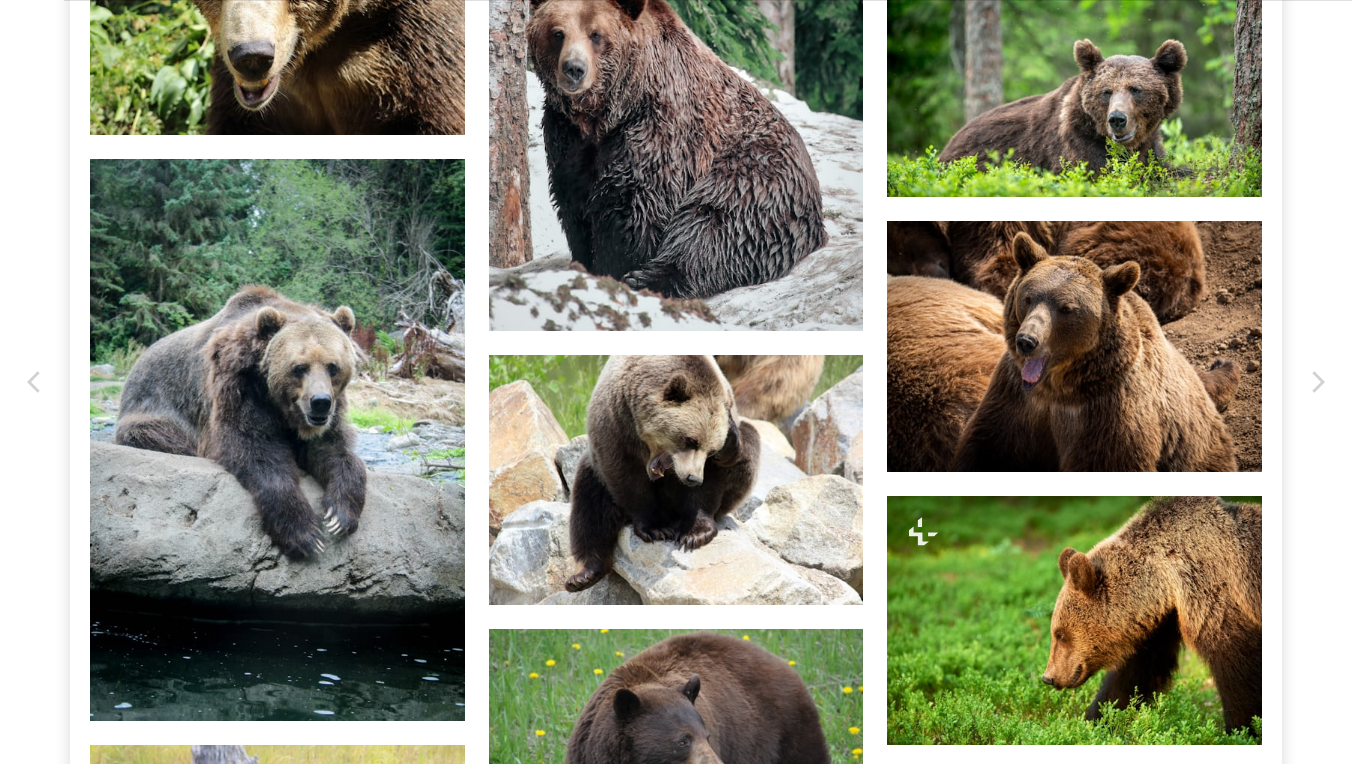 click on "An X shape" at bounding box center [20, 20] 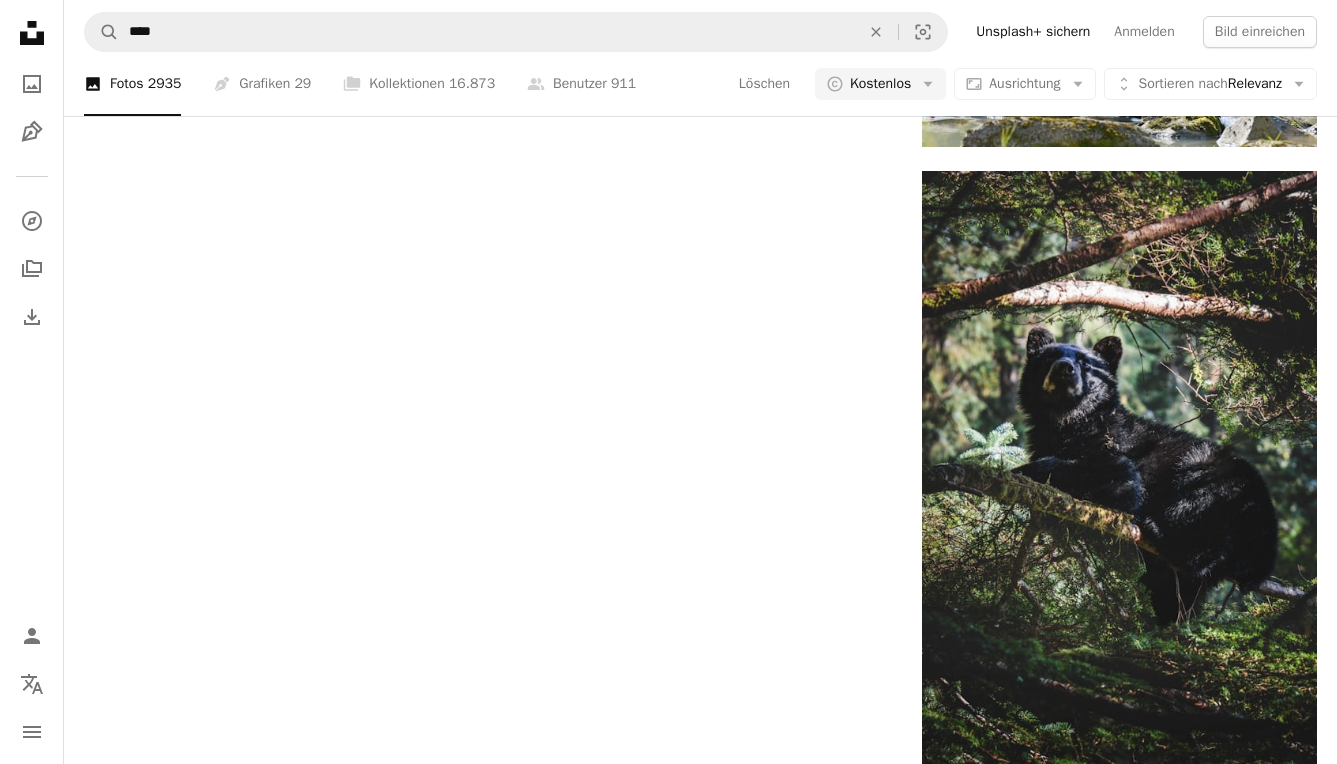 scroll, scrollTop: 15639, scrollLeft: 0, axis: vertical 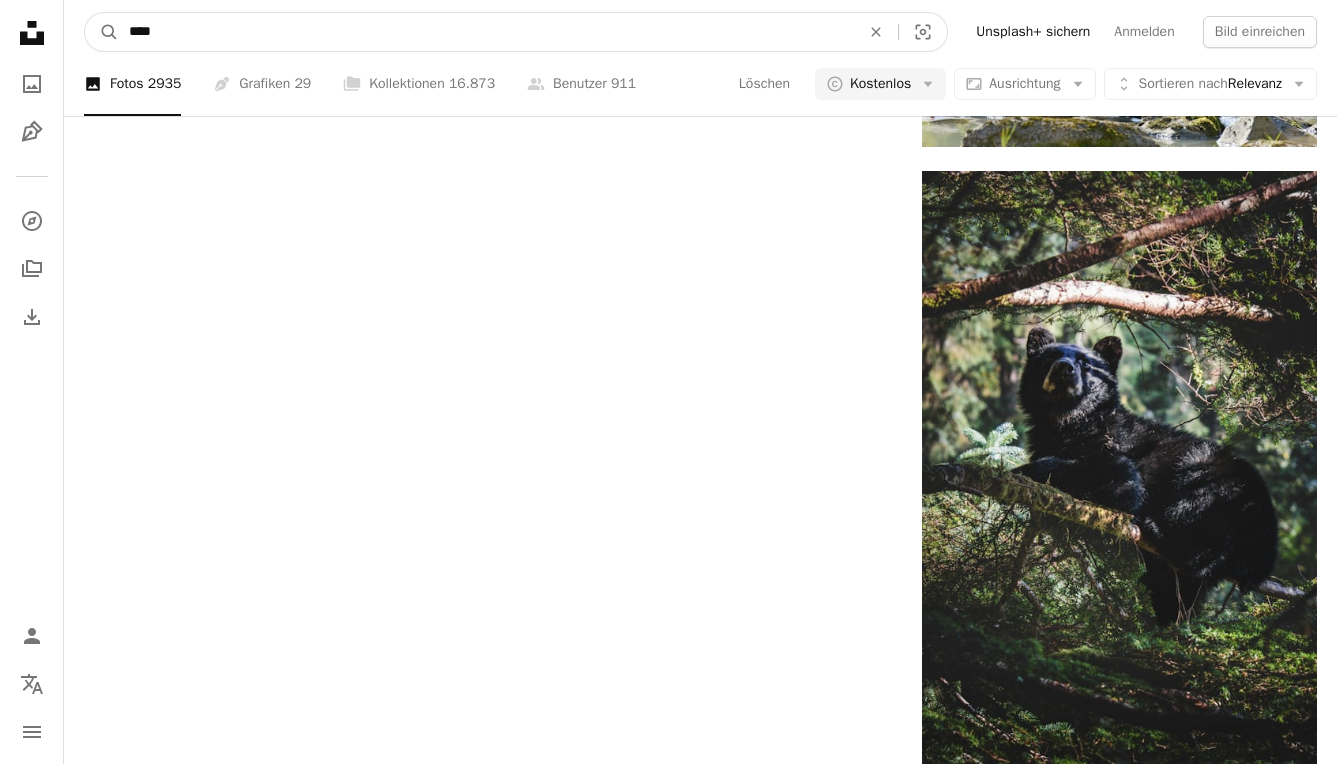 click on "****" at bounding box center (486, 32) 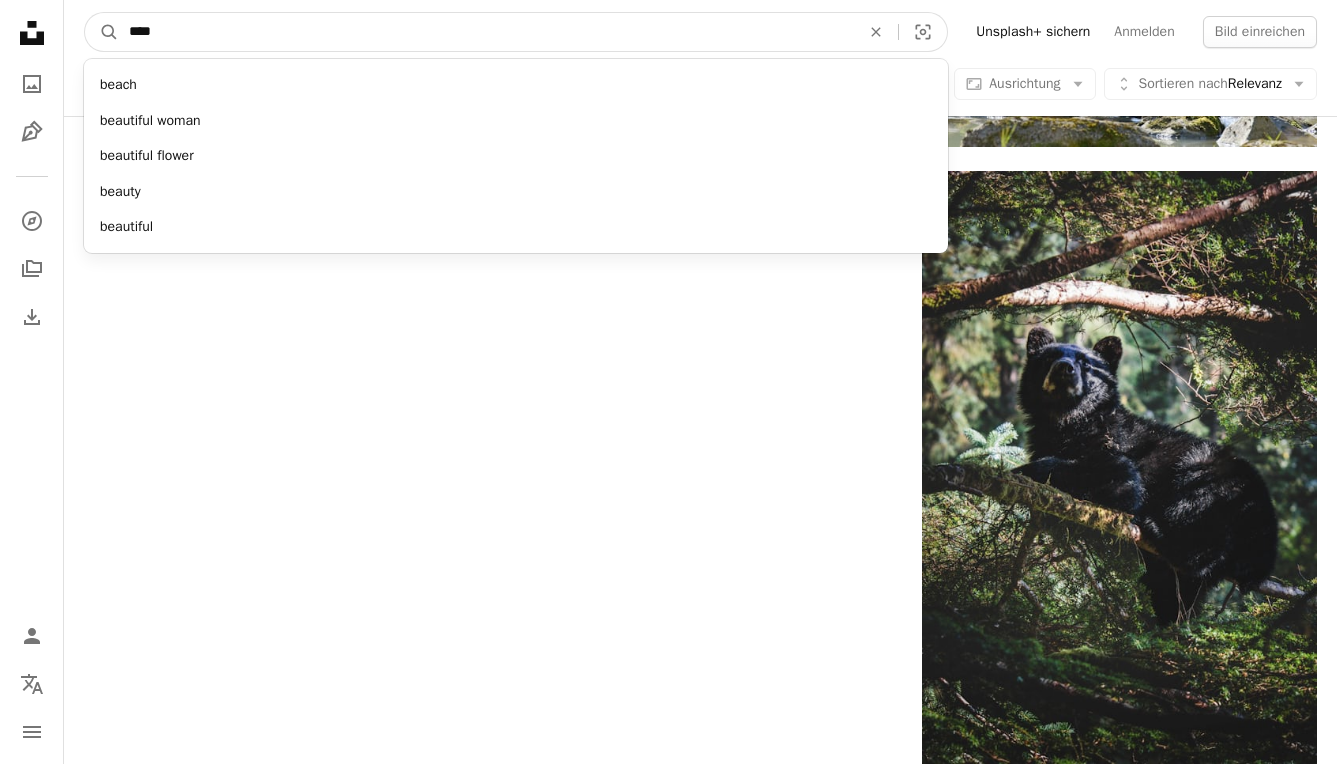 click on "****" at bounding box center (486, 32) 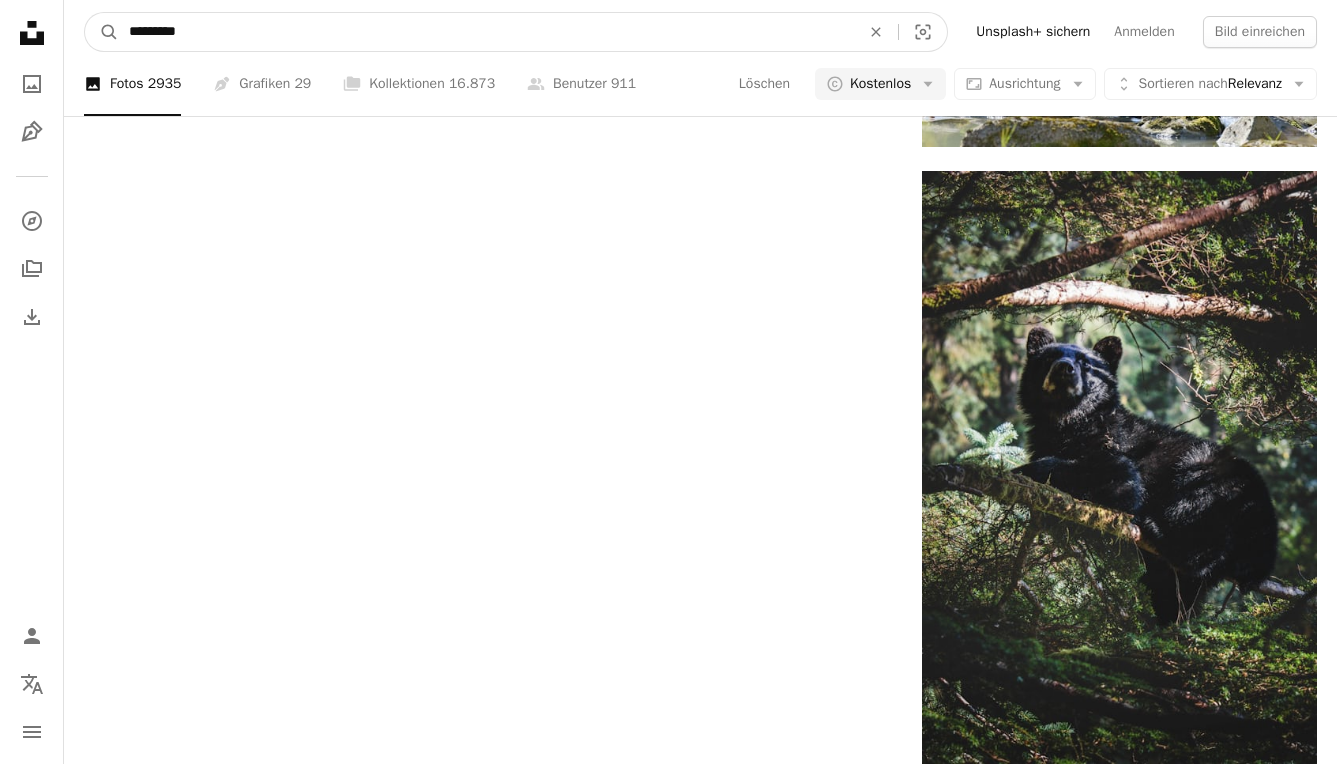 type on "**********" 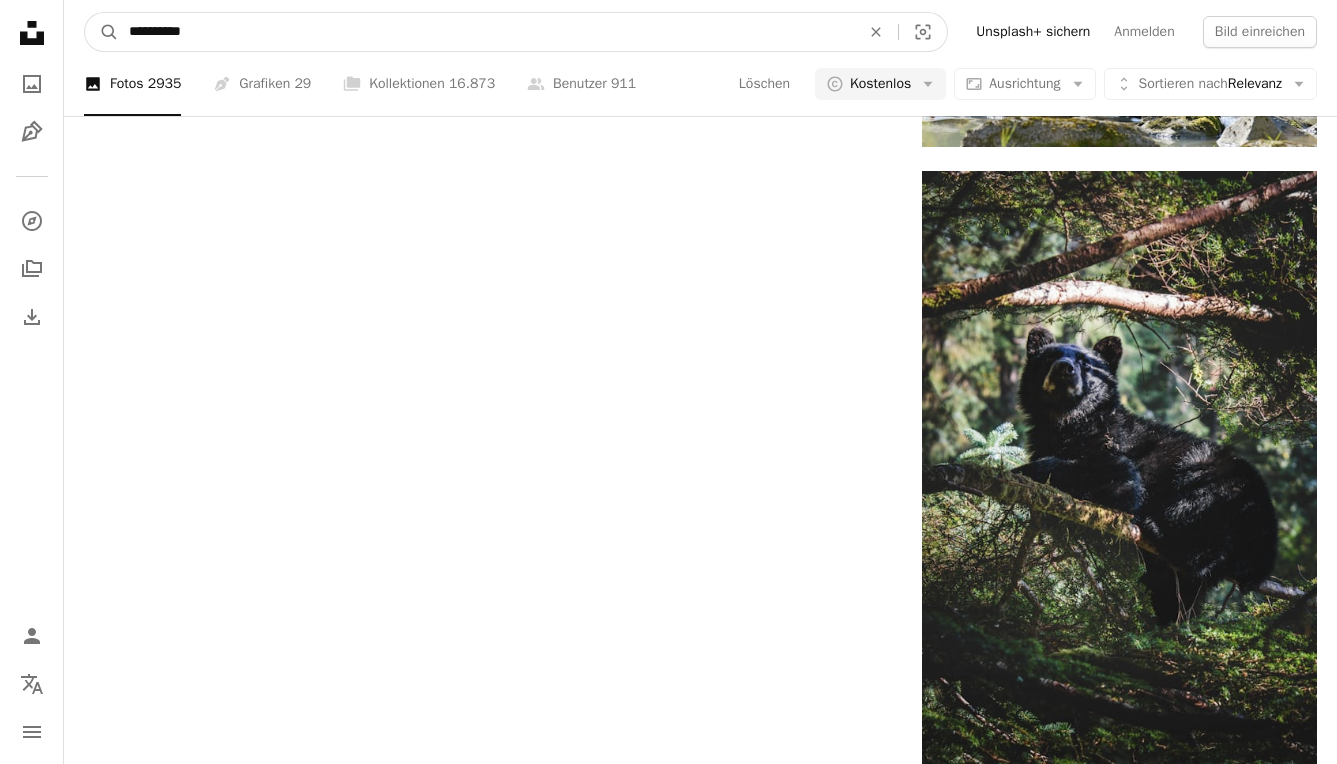 click on "A magnifying glass" at bounding box center (102, 32) 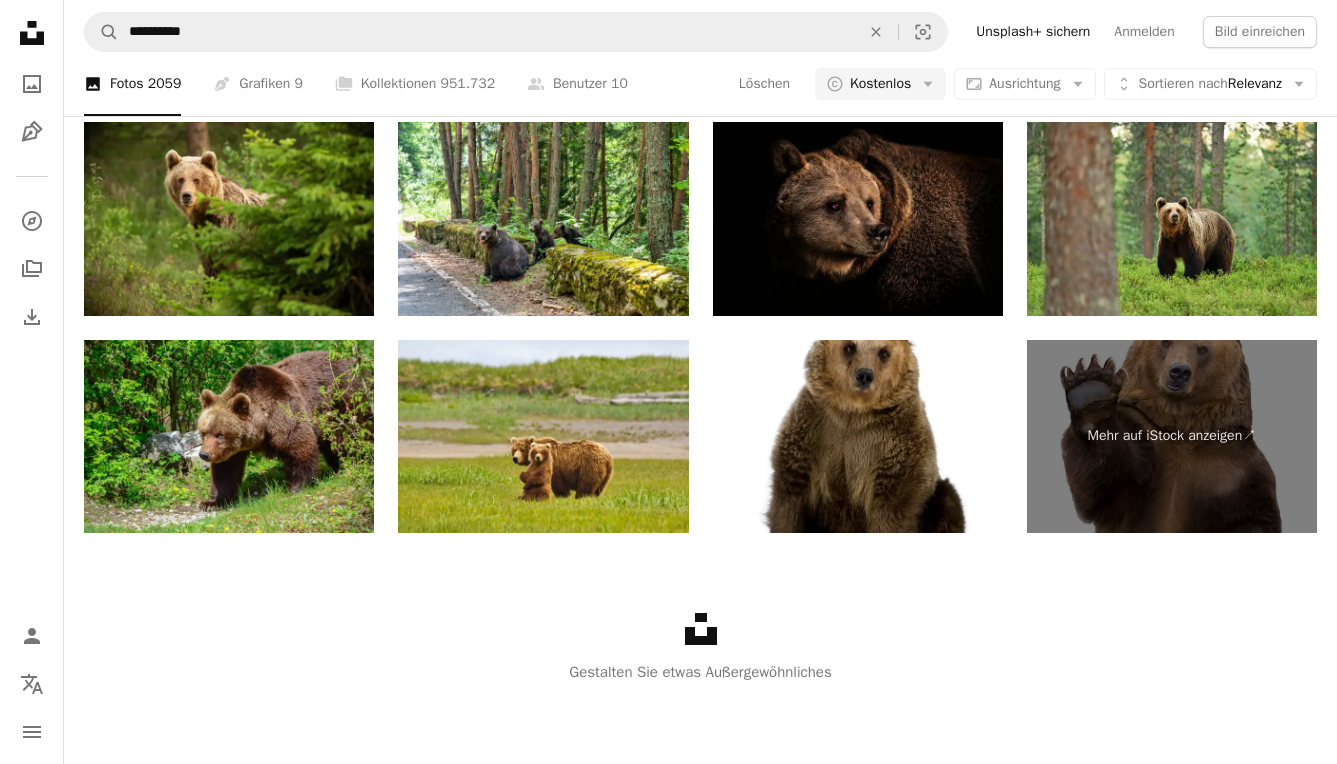 scroll, scrollTop: 3135, scrollLeft: 0, axis: vertical 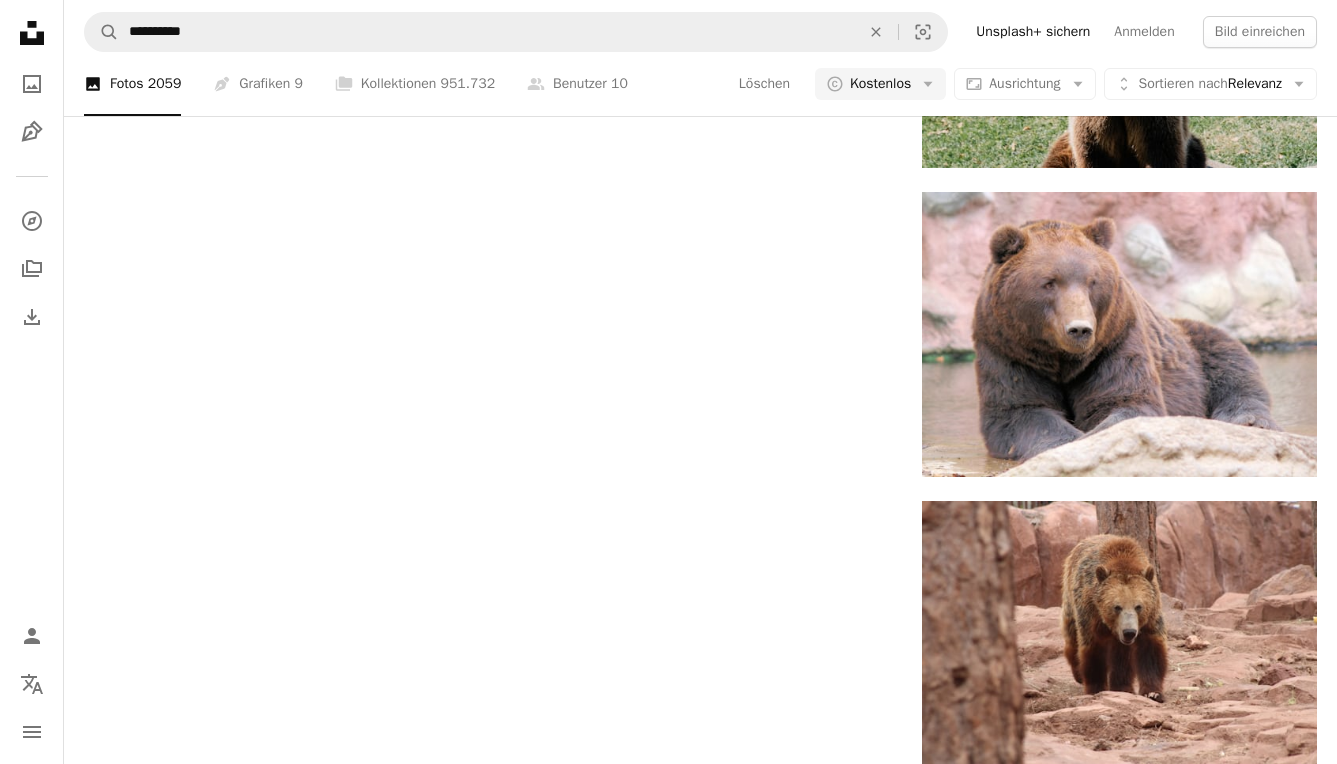 click at bounding box center [1119, -3754] 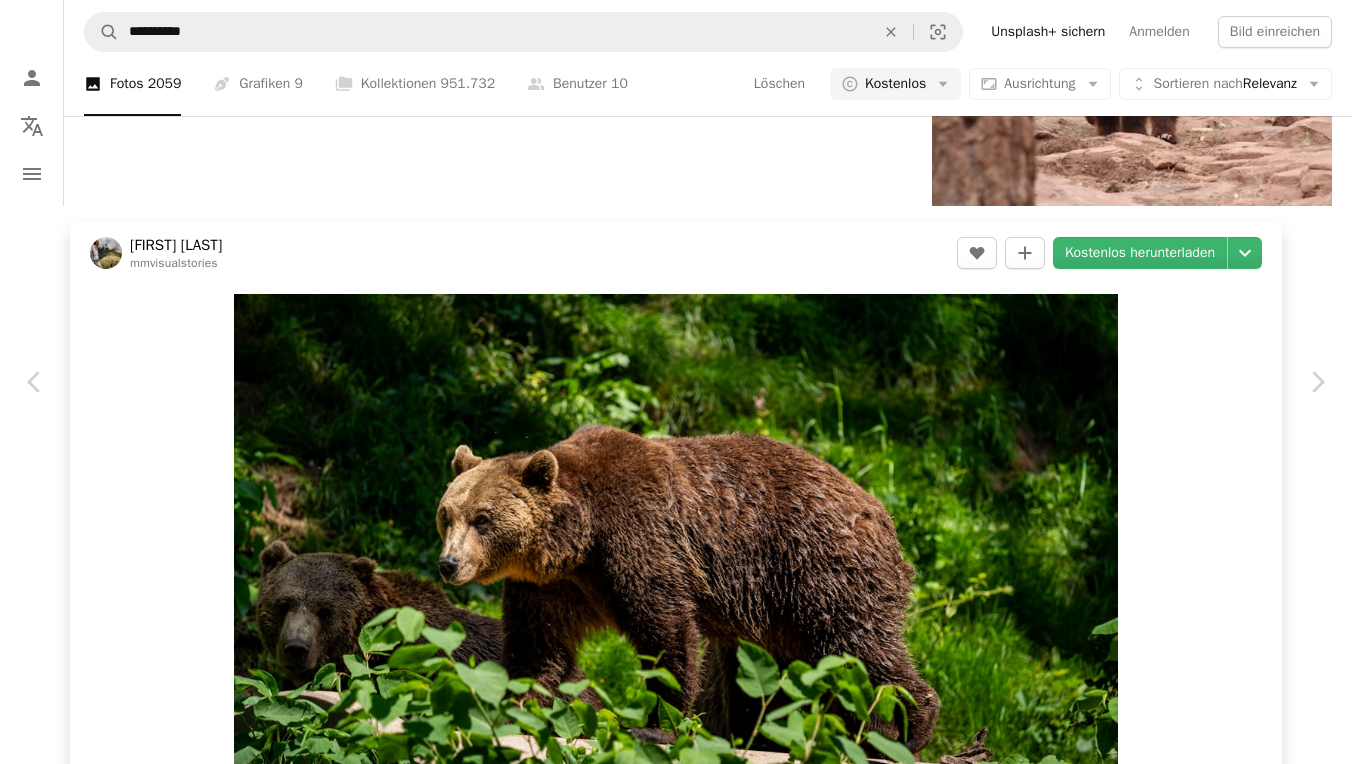 click on "An X shape" at bounding box center (20, 20) 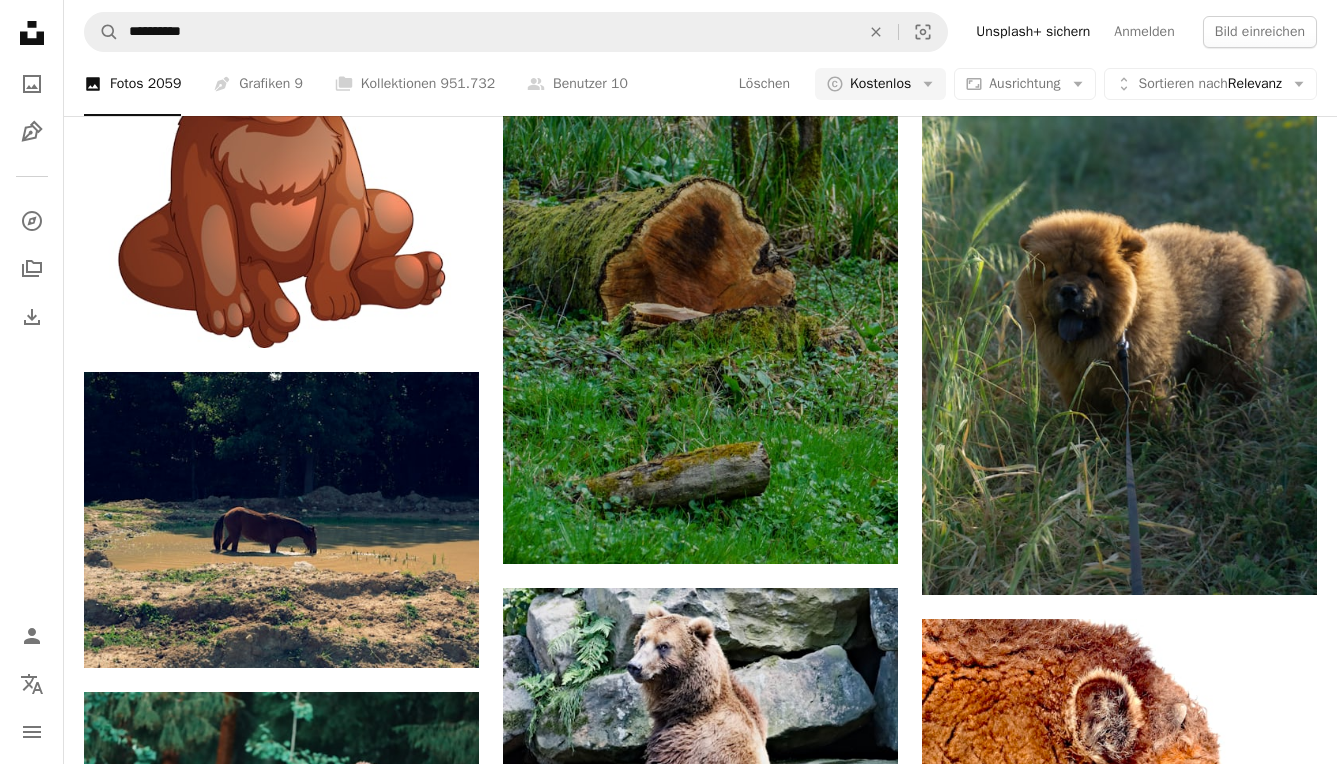 scroll, scrollTop: 24643, scrollLeft: 0, axis: vertical 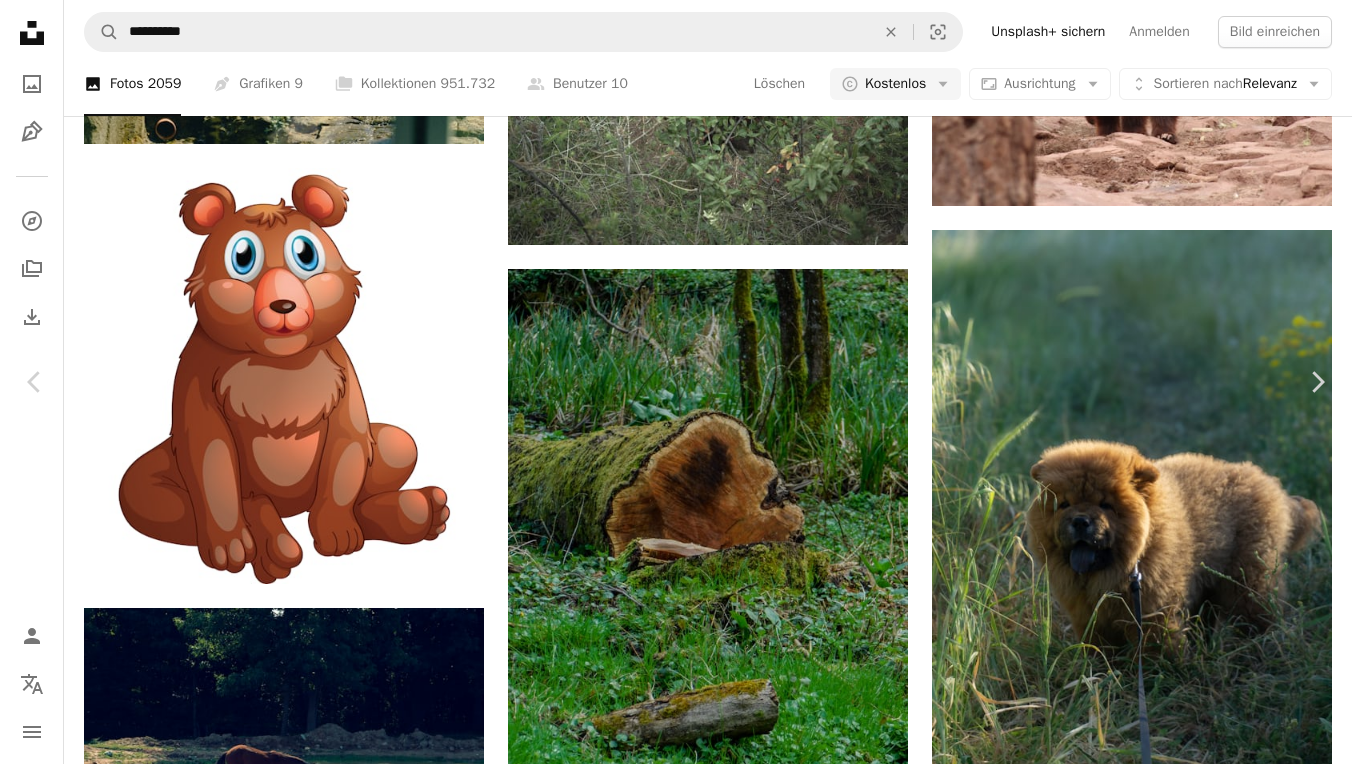 click on "An X shape" at bounding box center [20, 20] 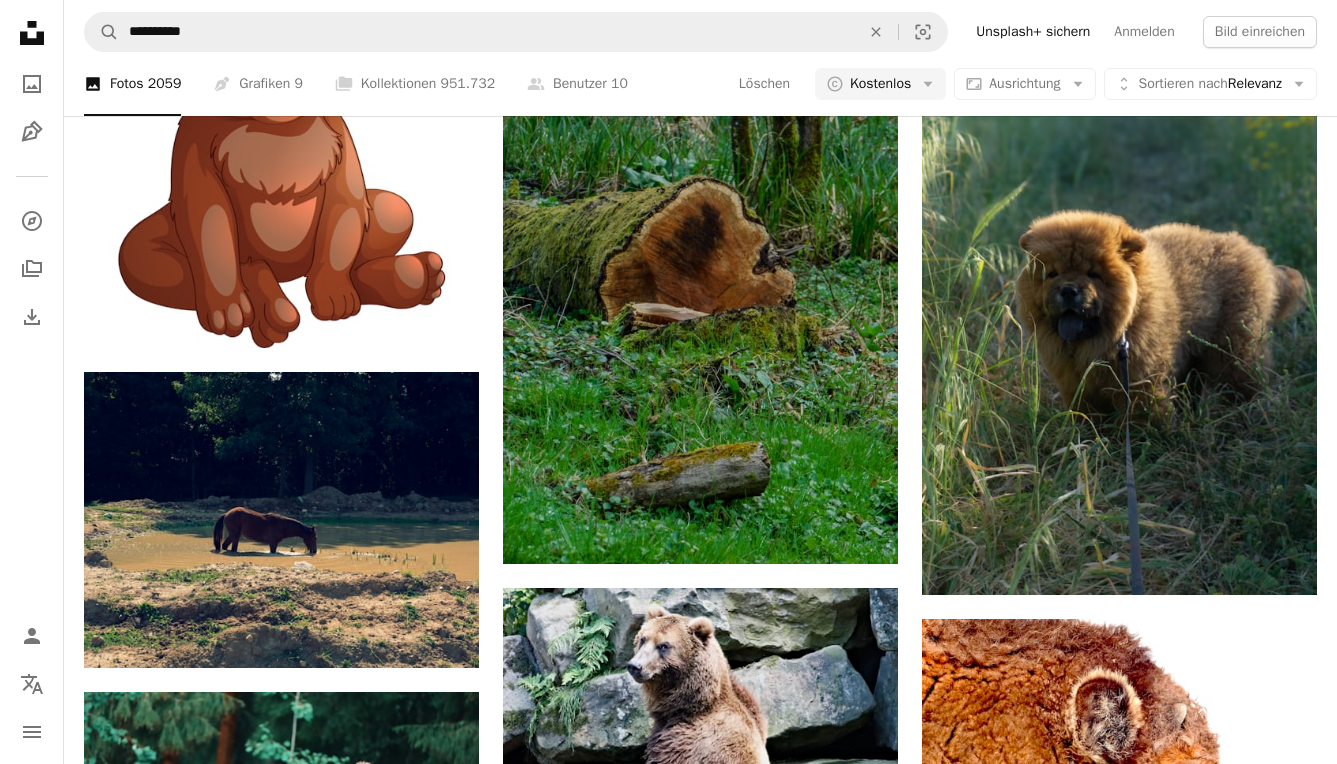 scroll, scrollTop: 34052, scrollLeft: 0, axis: vertical 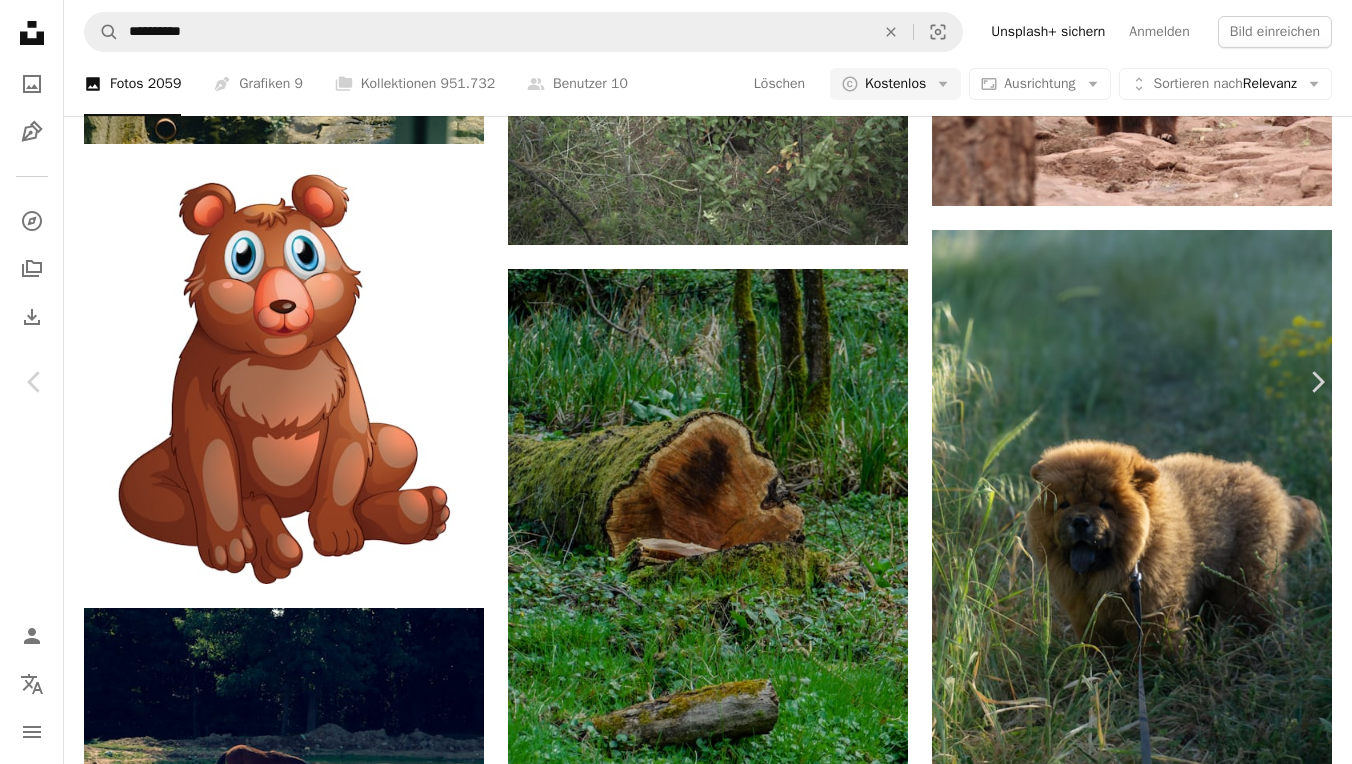click on "Kostenlos herunterladen" at bounding box center [1140, 20377] 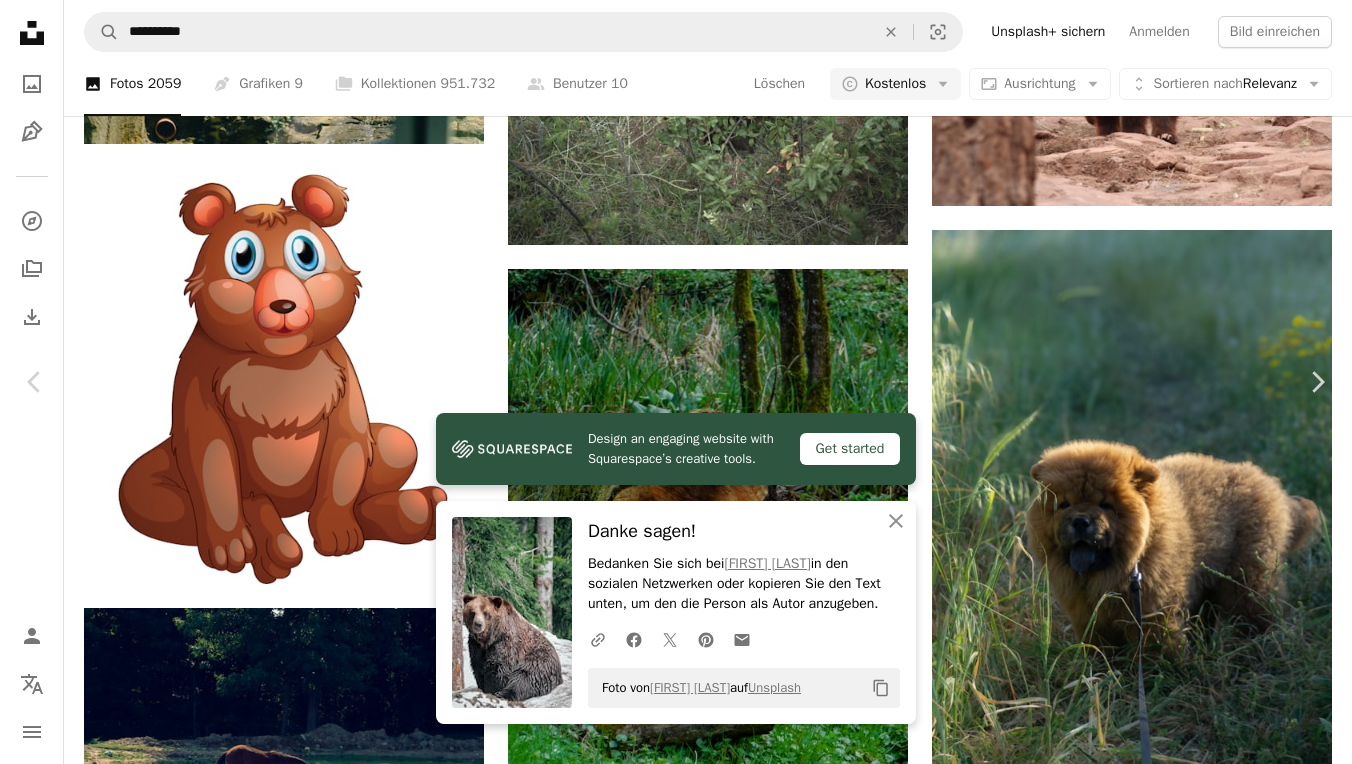click on "An X shape" at bounding box center [20, 20] 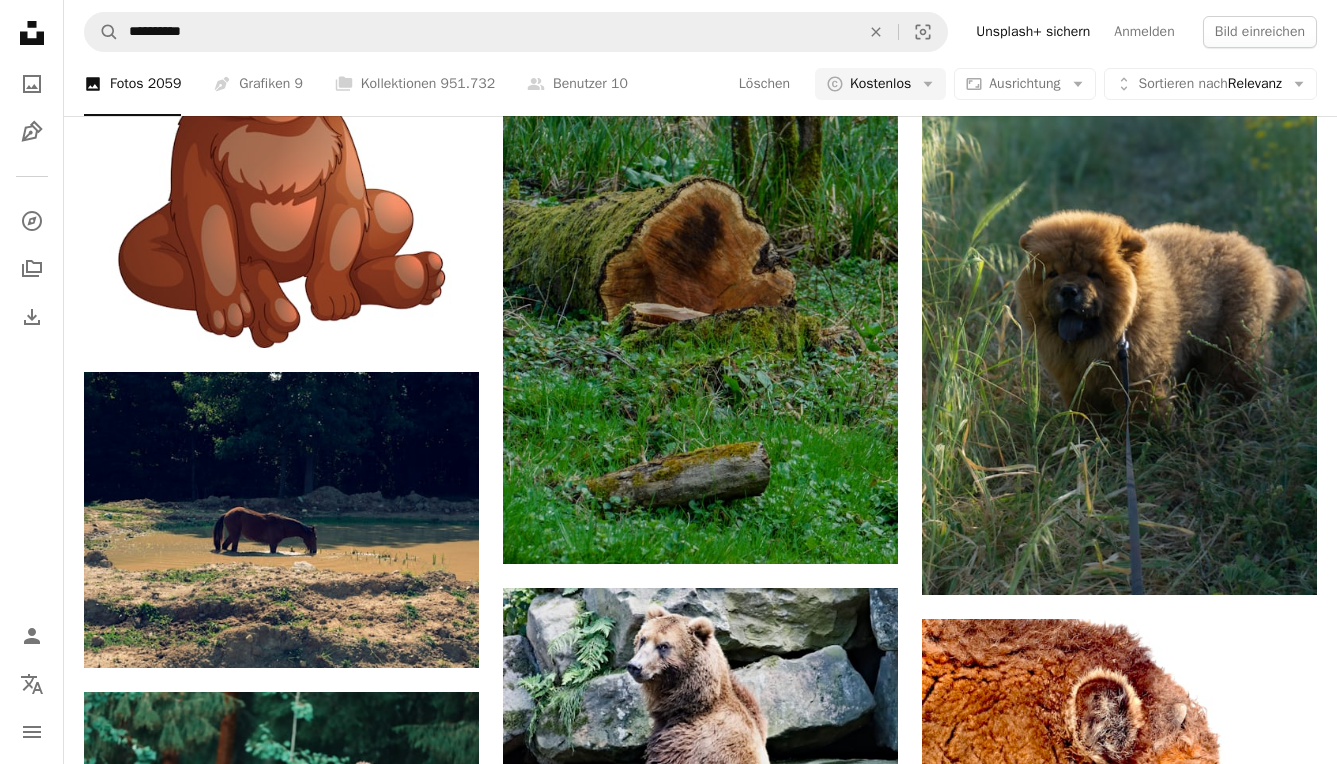 scroll, scrollTop: 57450, scrollLeft: 0, axis: vertical 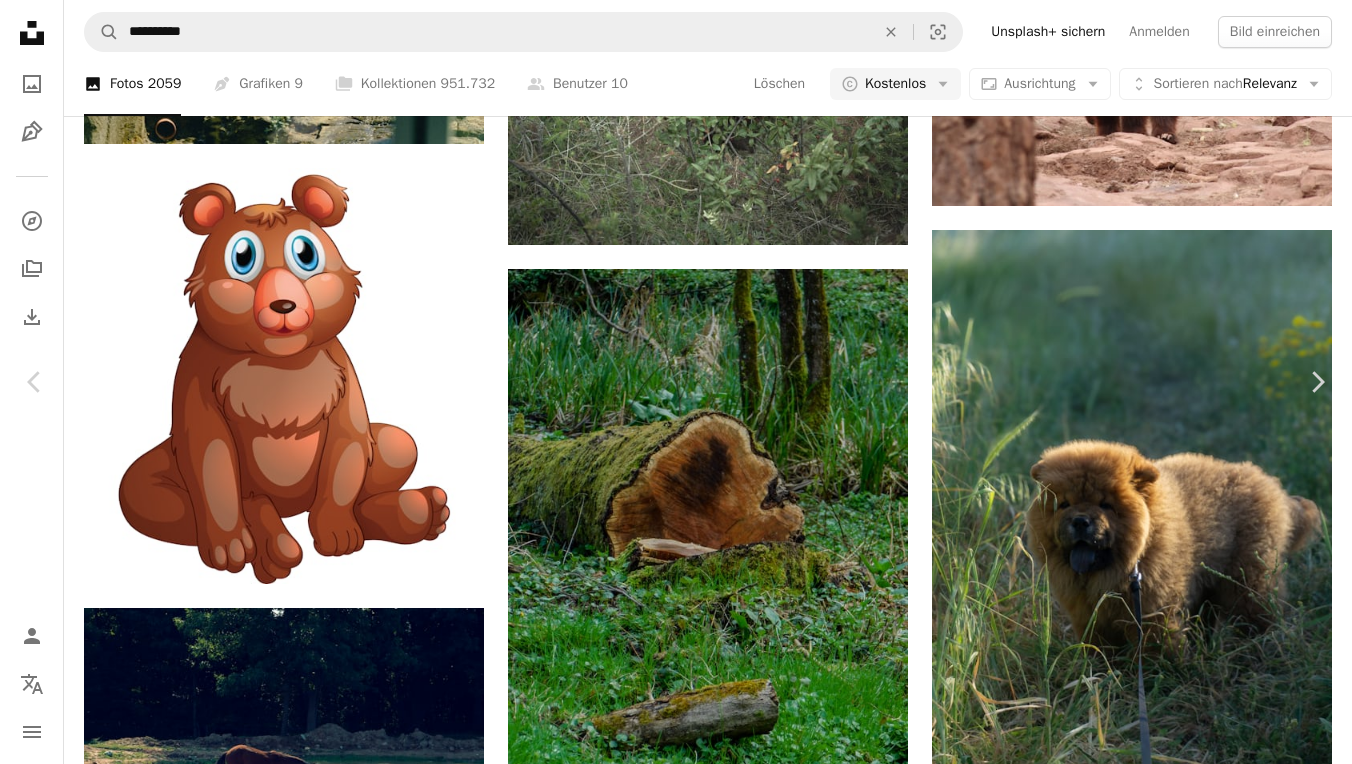 click on "Kostenlos herunterladen" at bounding box center (1140, 42701) 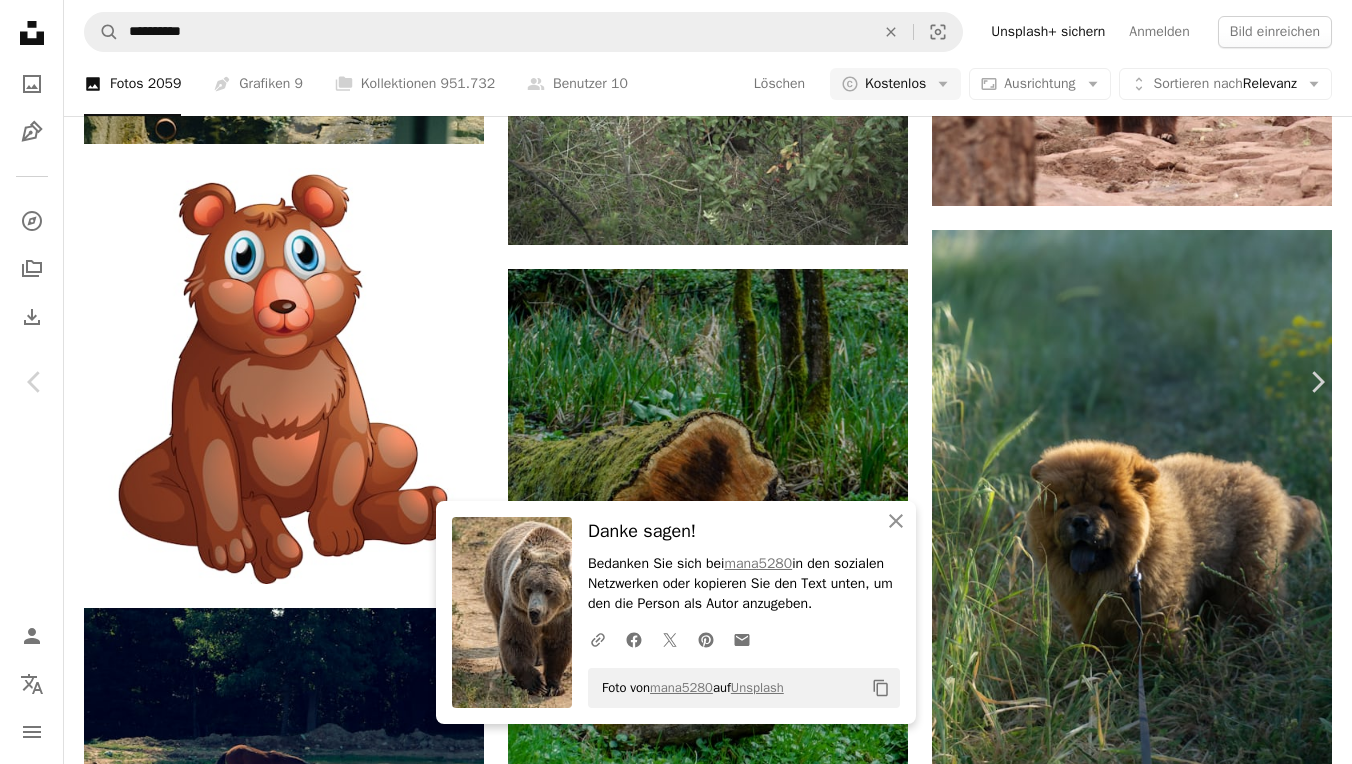 click on "An X shape" at bounding box center (20, 20) 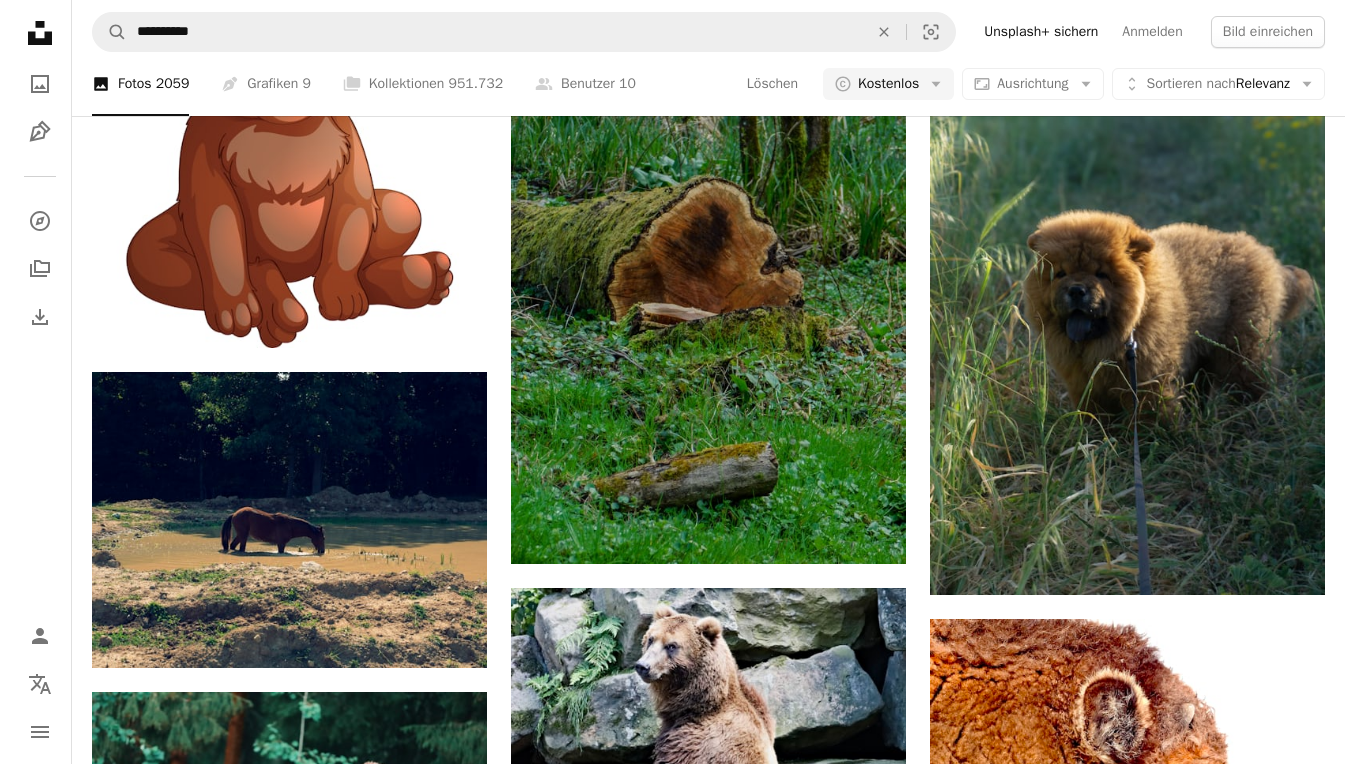 scroll, scrollTop: 75544, scrollLeft: 0, axis: vertical 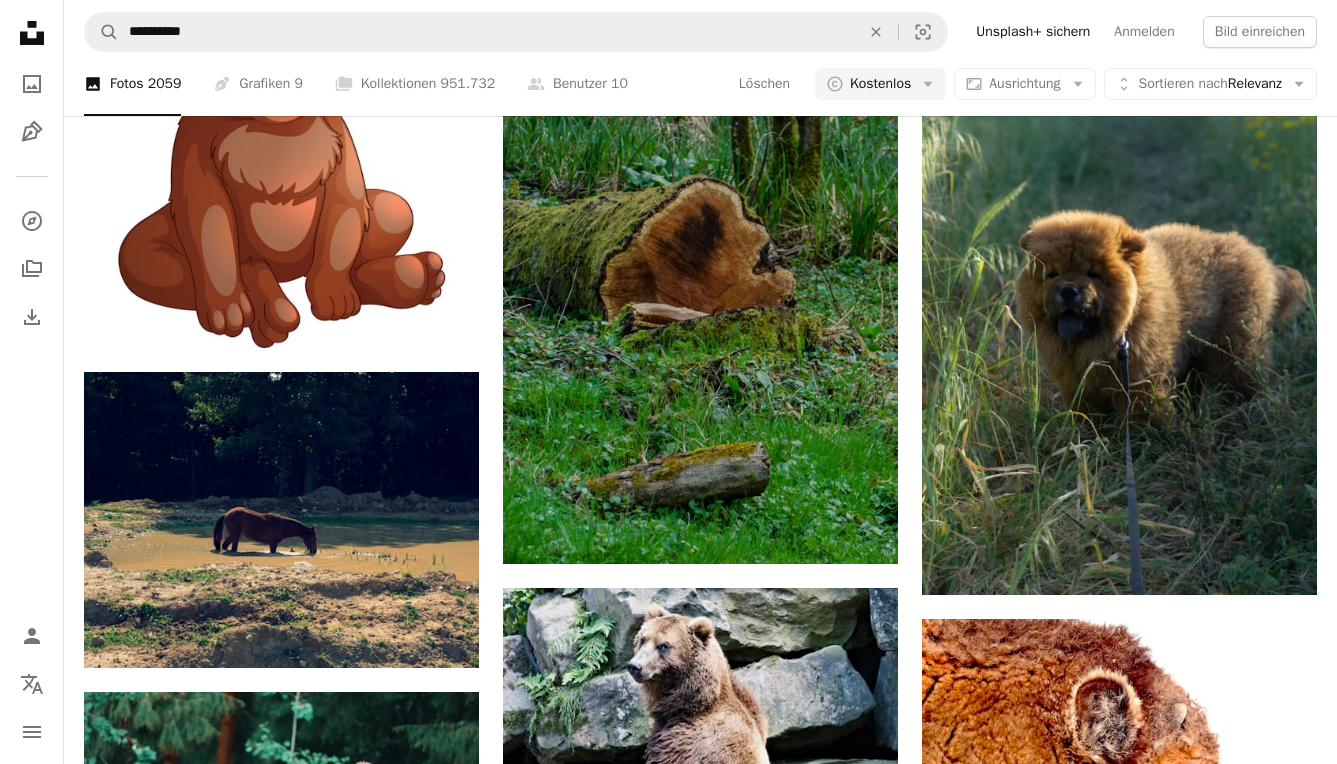 click at bounding box center [700, 55756] 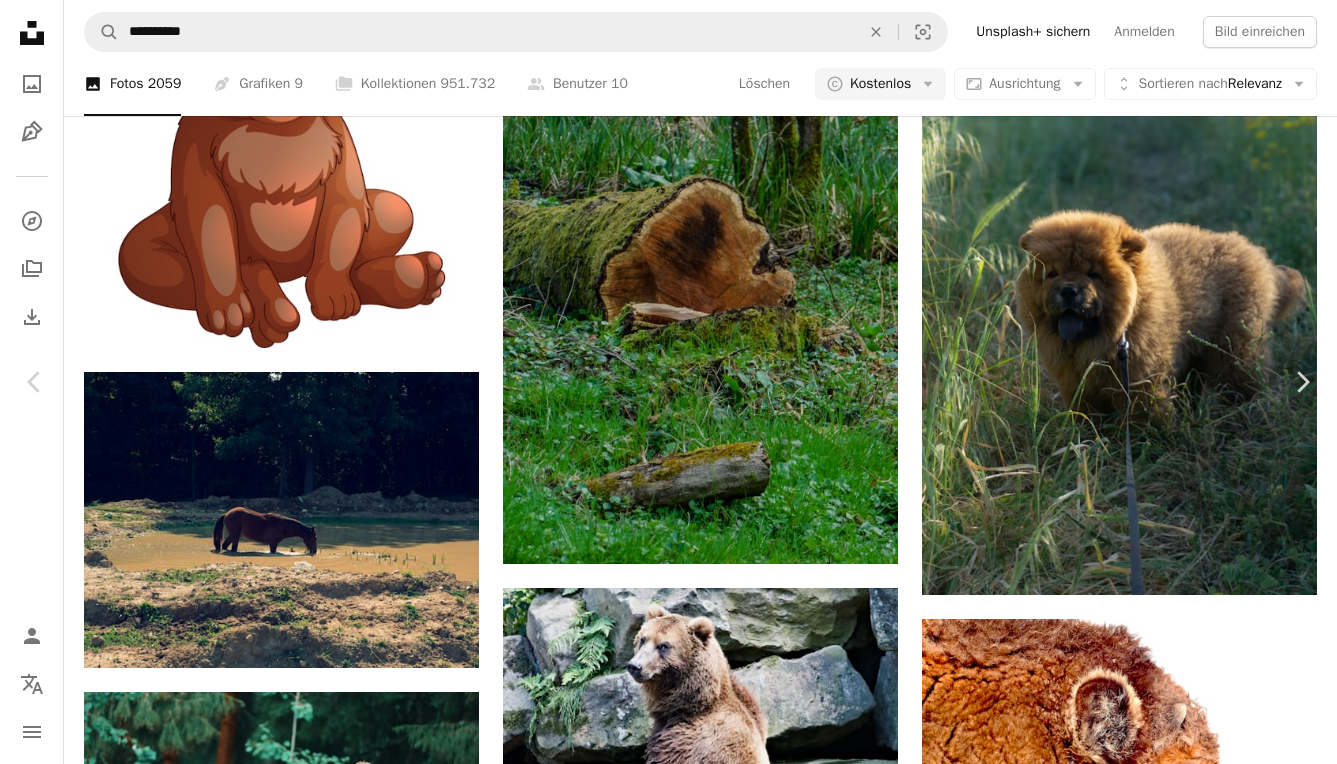 click at bounding box center (668, 60807) 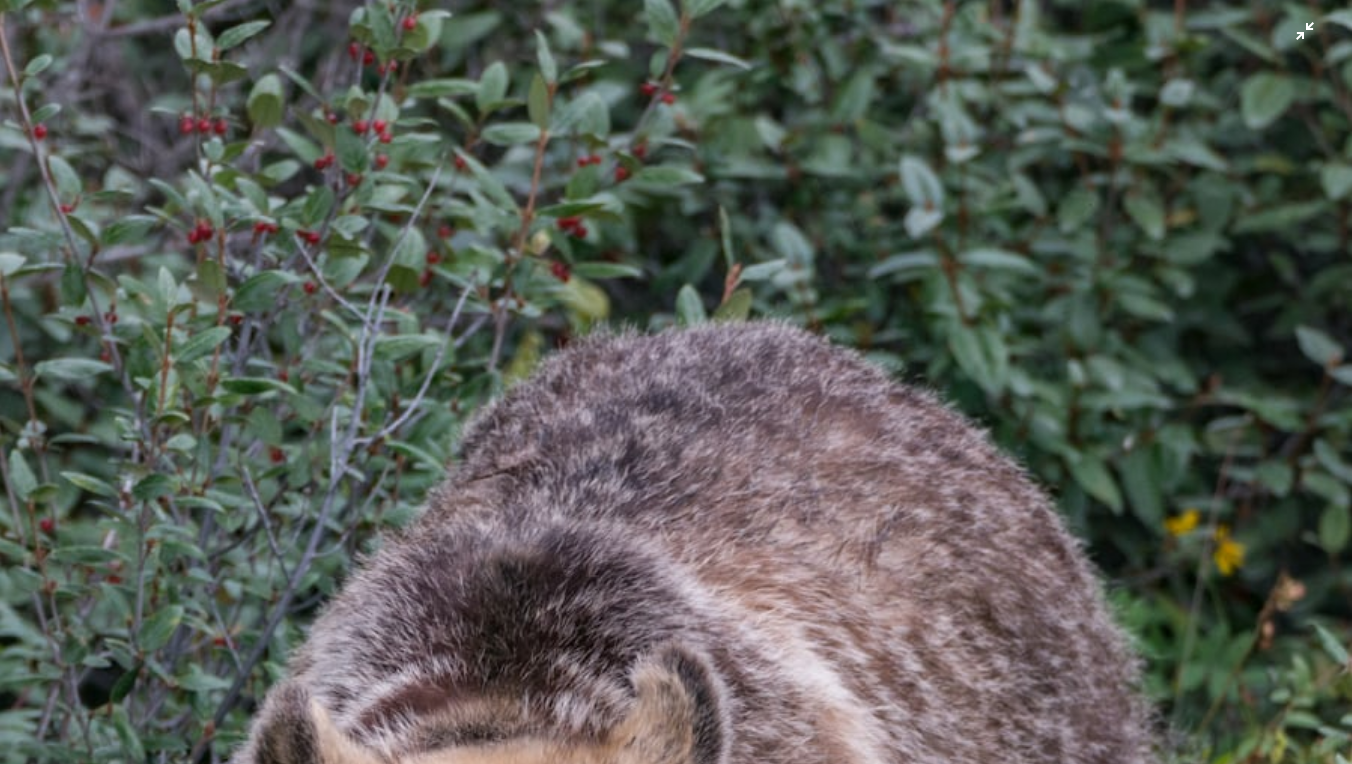 scroll, scrollTop: 621, scrollLeft: 0, axis: vertical 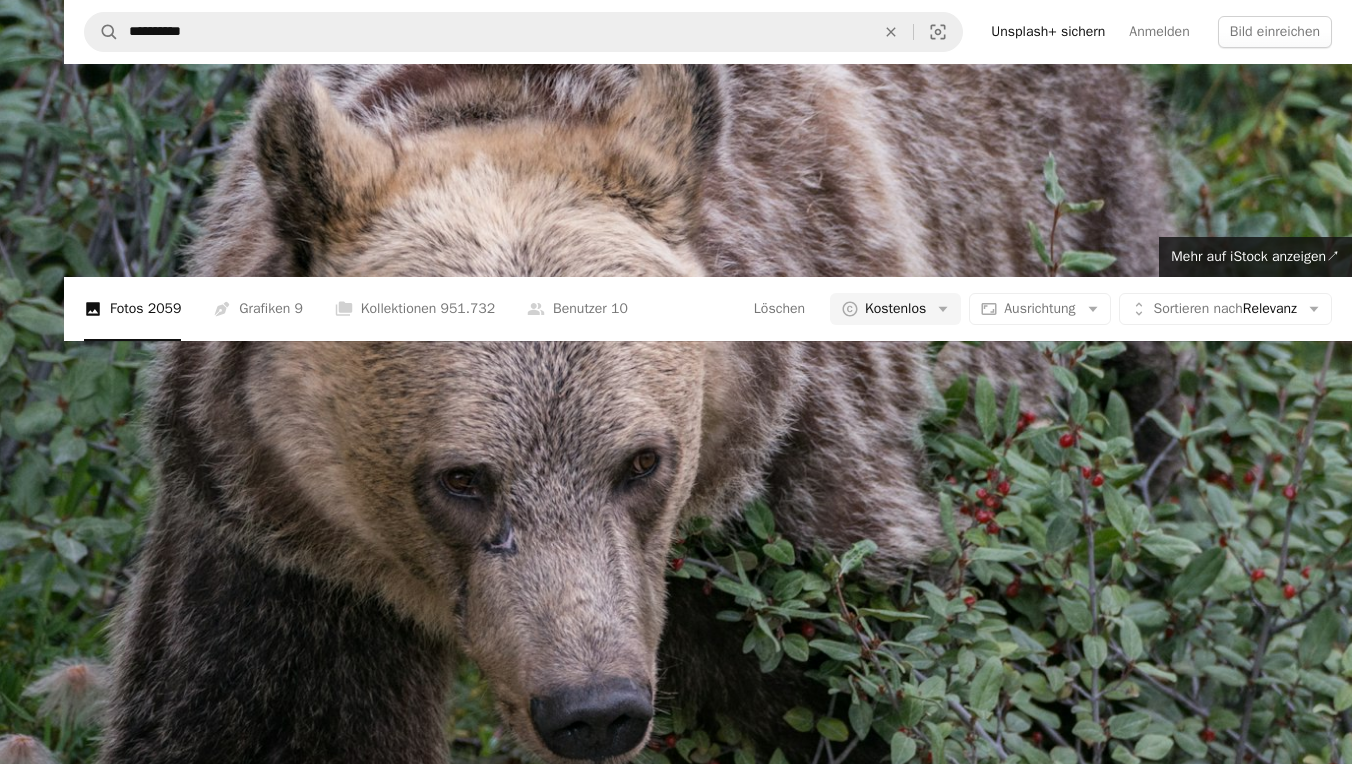 click at bounding box center [676, 392] 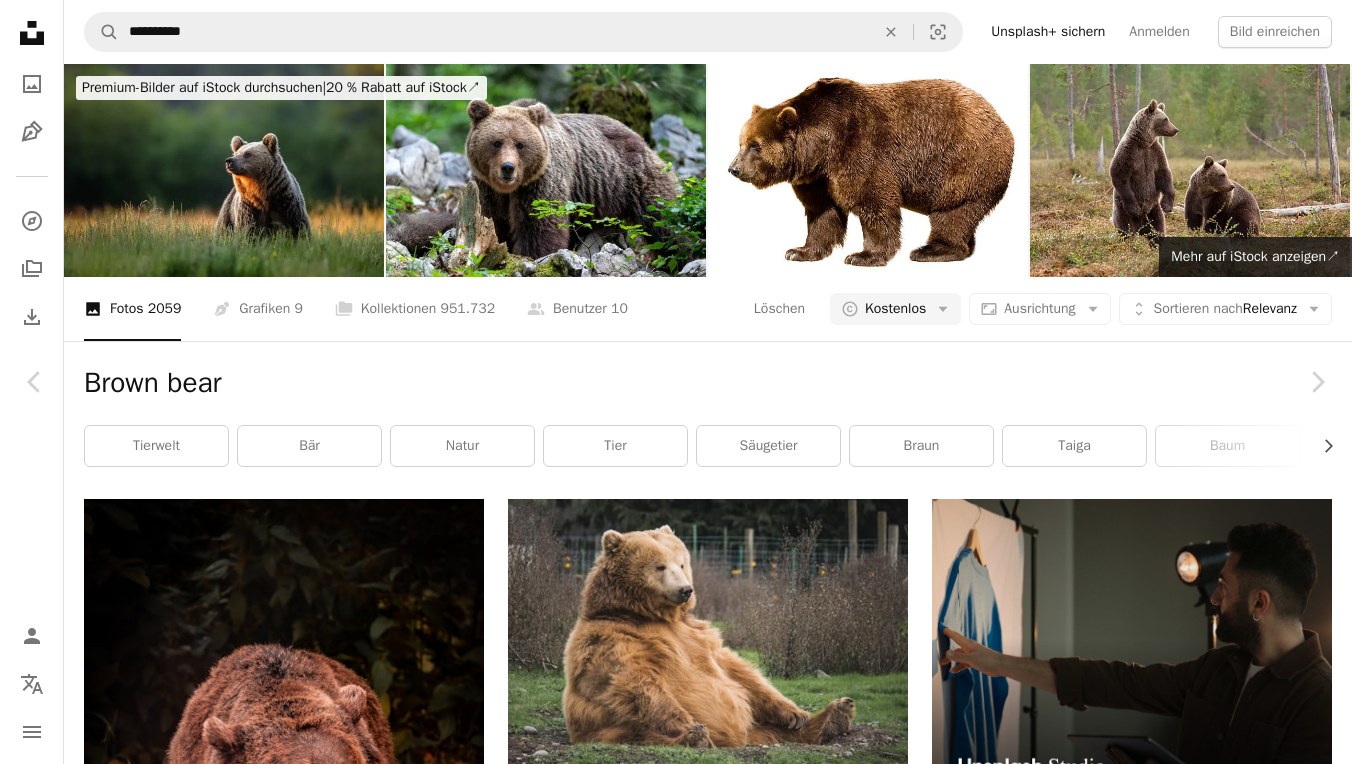 scroll, scrollTop: 9293, scrollLeft: 0, axis: vertical 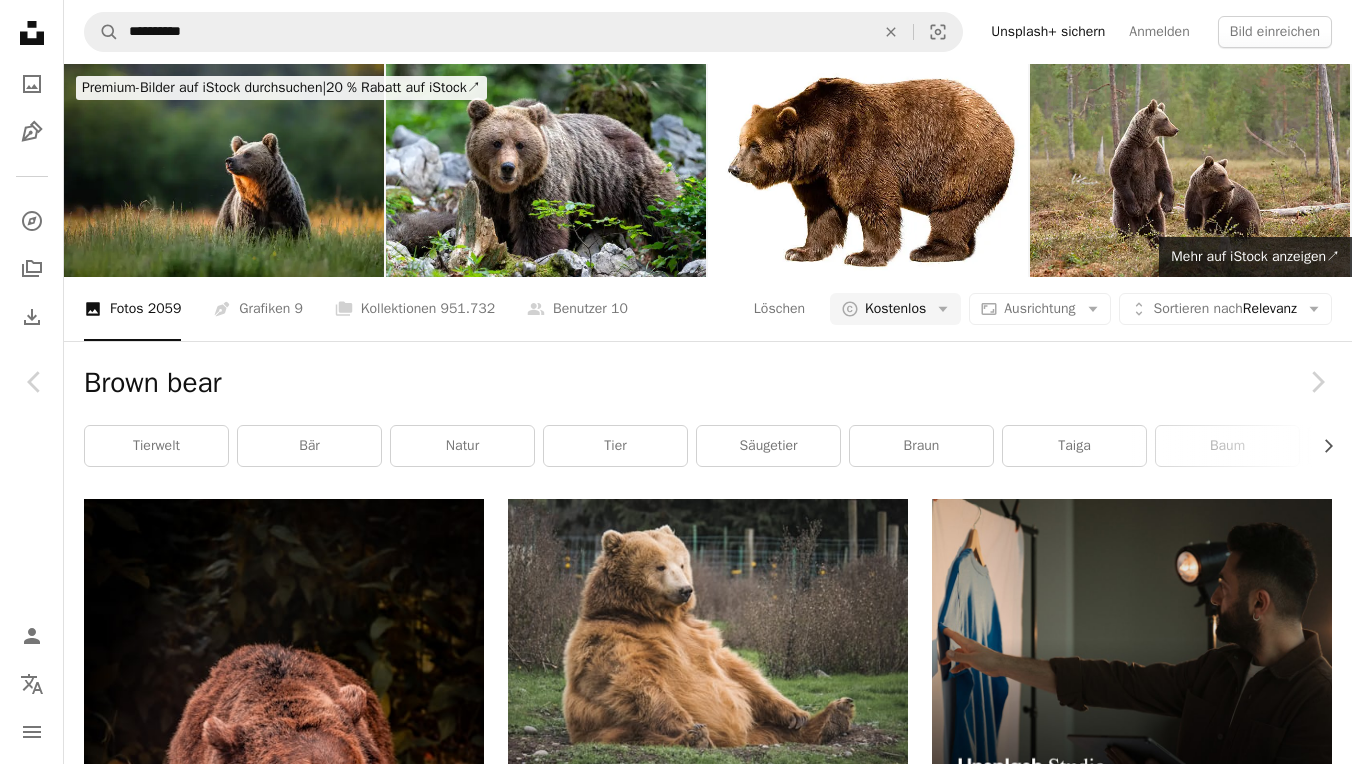 click on "An X shape" at bounding box center [20, 20] 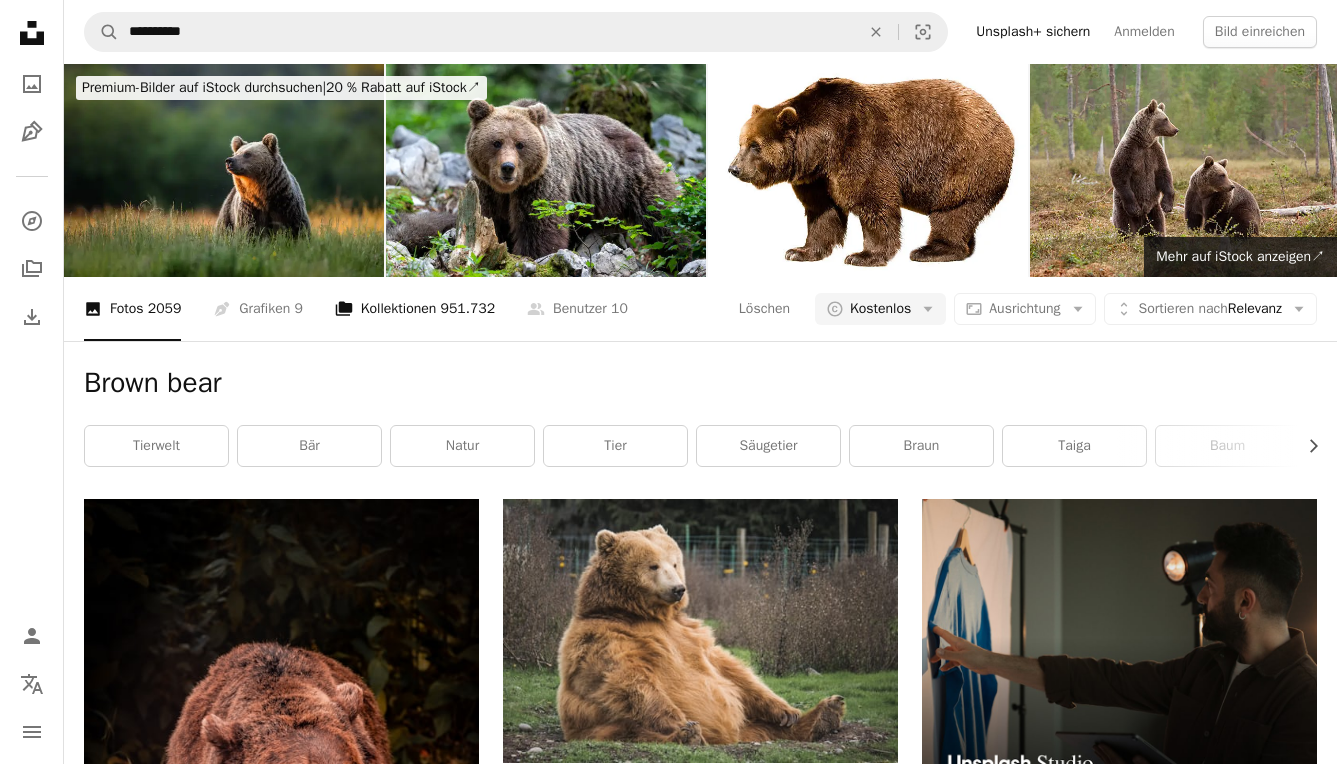 scroll, scrollTop: 78589, scrollLeft: 0, axis: vertical 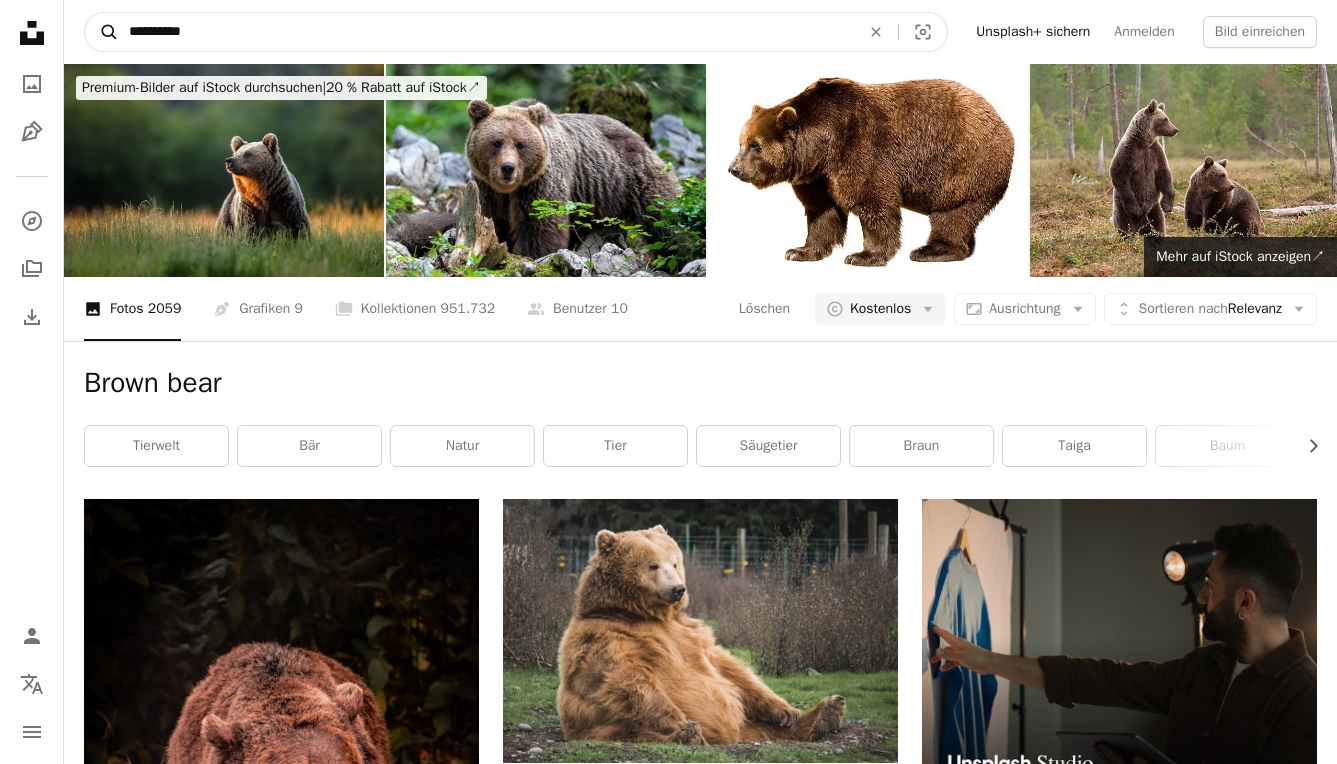 drag, startPoint x: 169, startPoint y: 32, endPoint x: 98, endPoint y: 29, distance: 71.063354 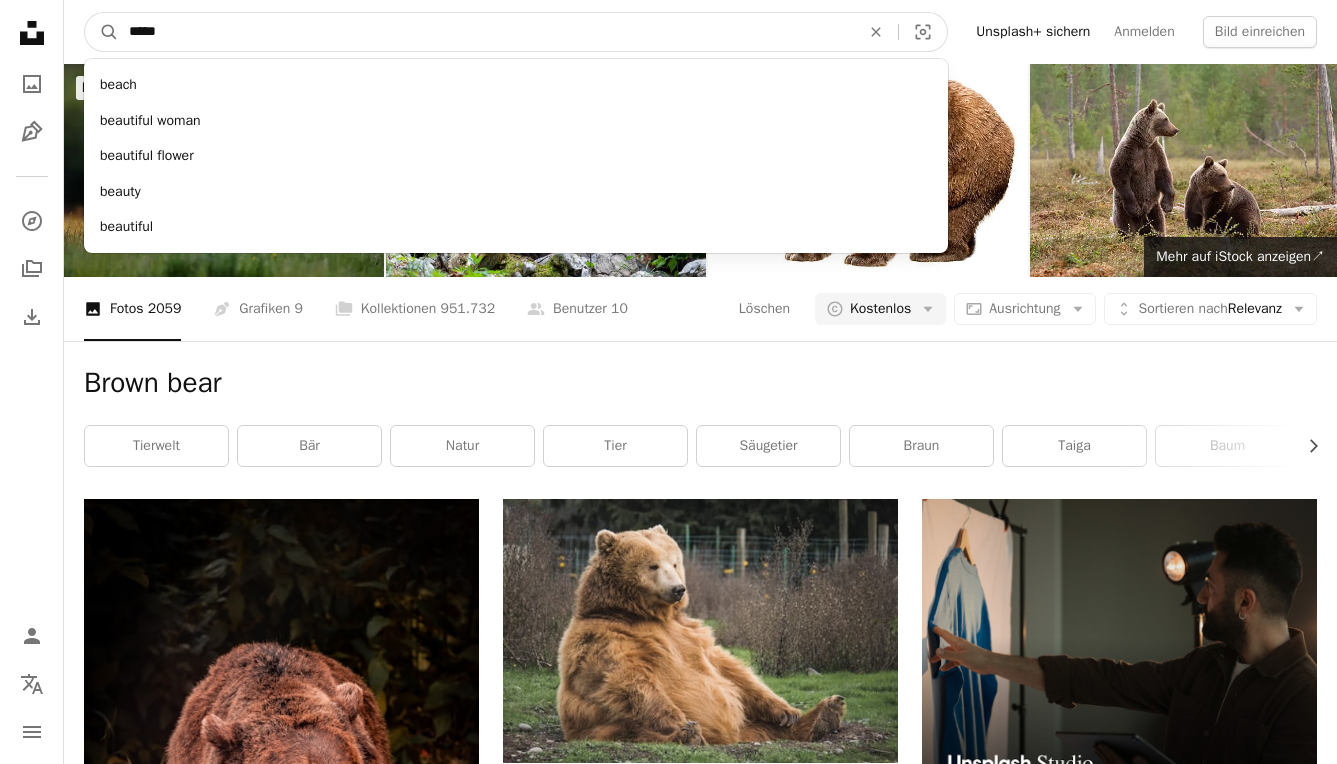 click on "****" at bounding box center [486, 32] 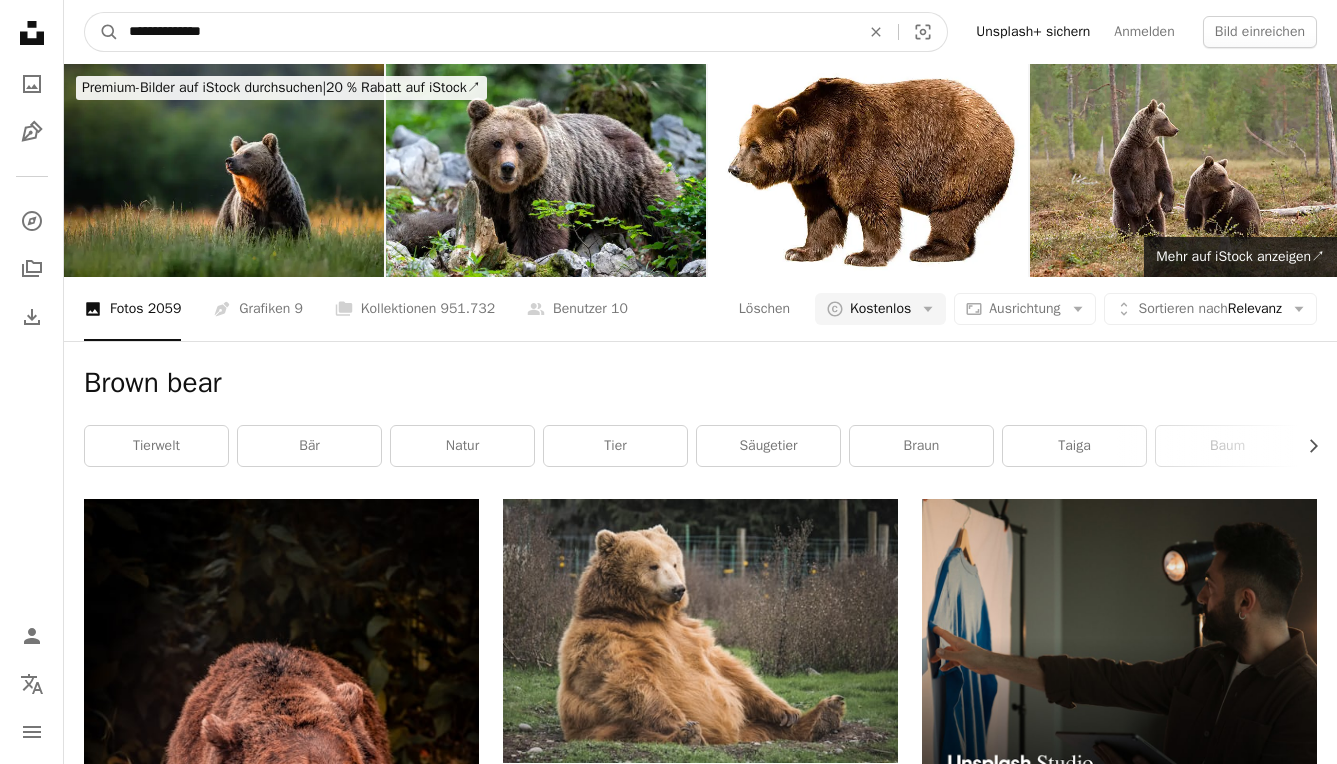 type on "**********" 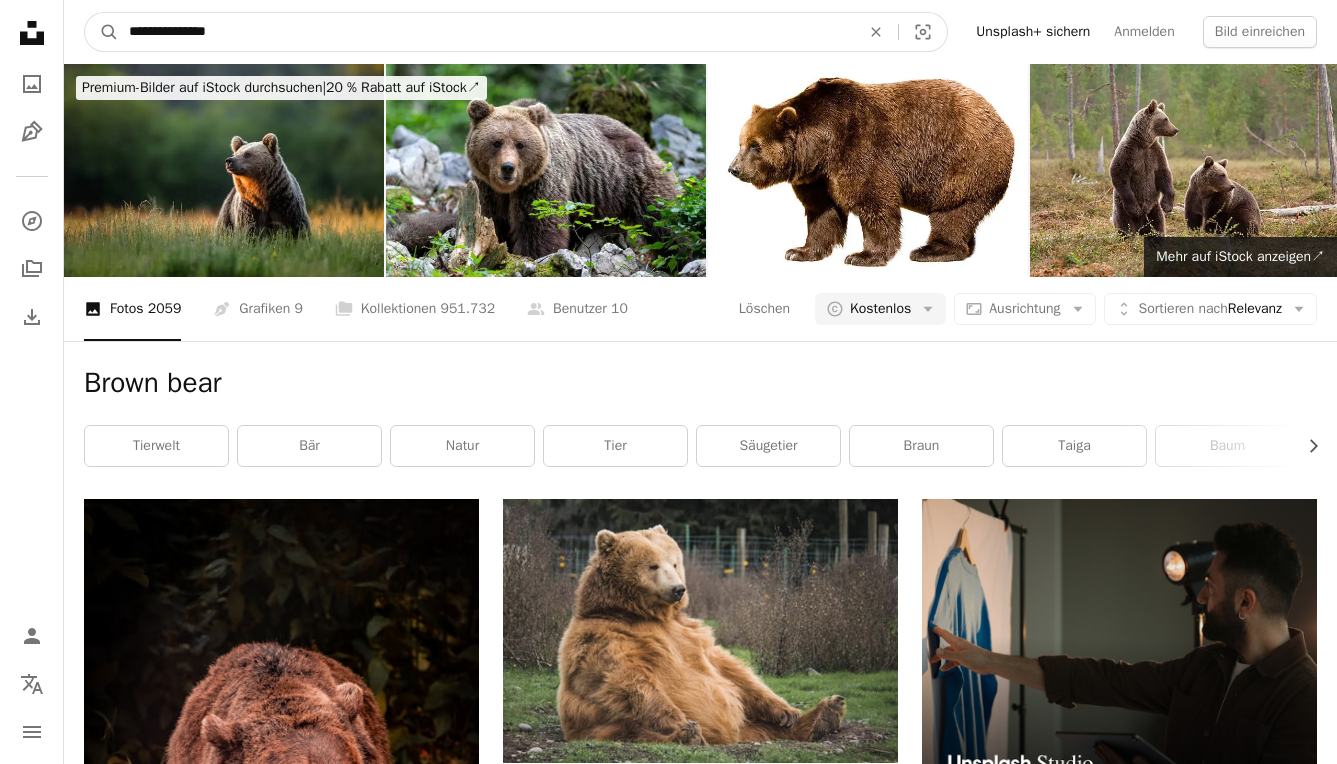 click on "A magnifying glass" at bounding box center (102, 32) 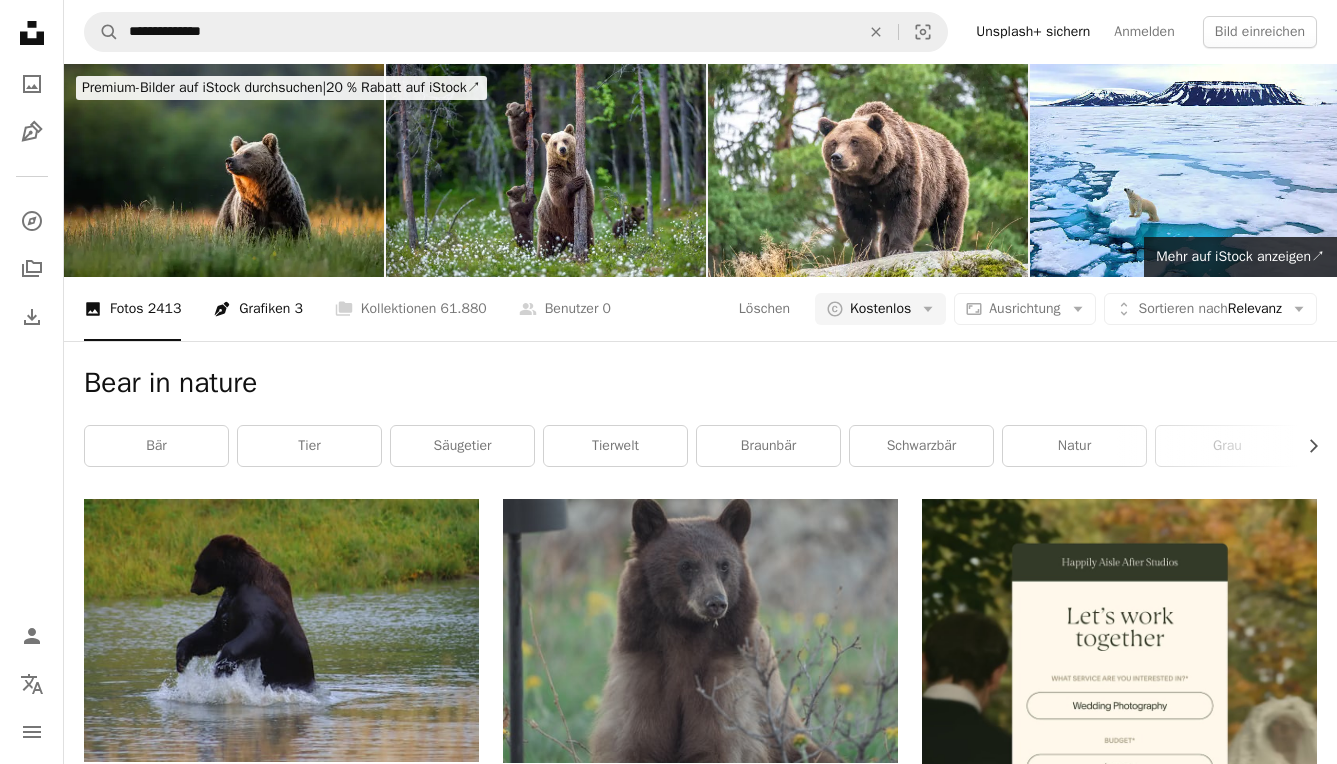 scroll, scrollTop: 2999, scrollLeft: 0, axis: vertical 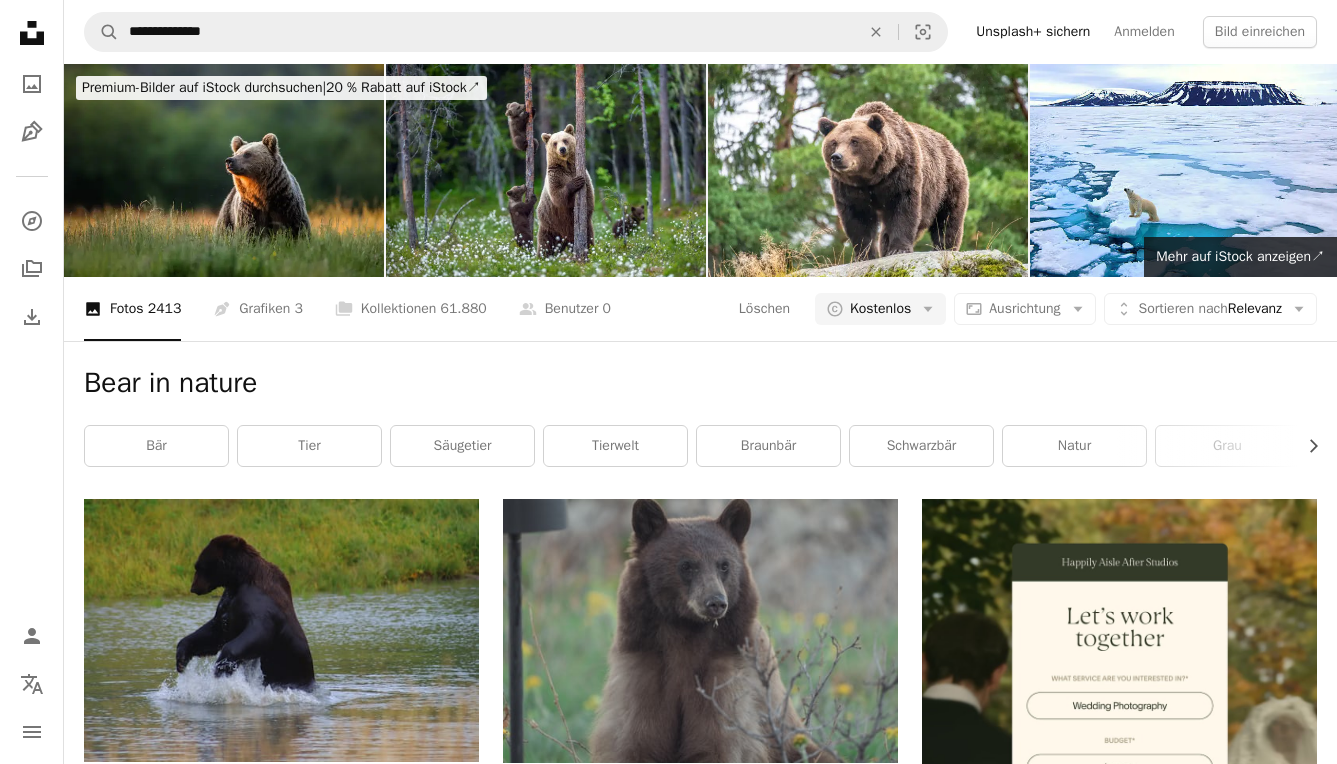 click on "Mehr laden" at bounding box center [700, 3195] 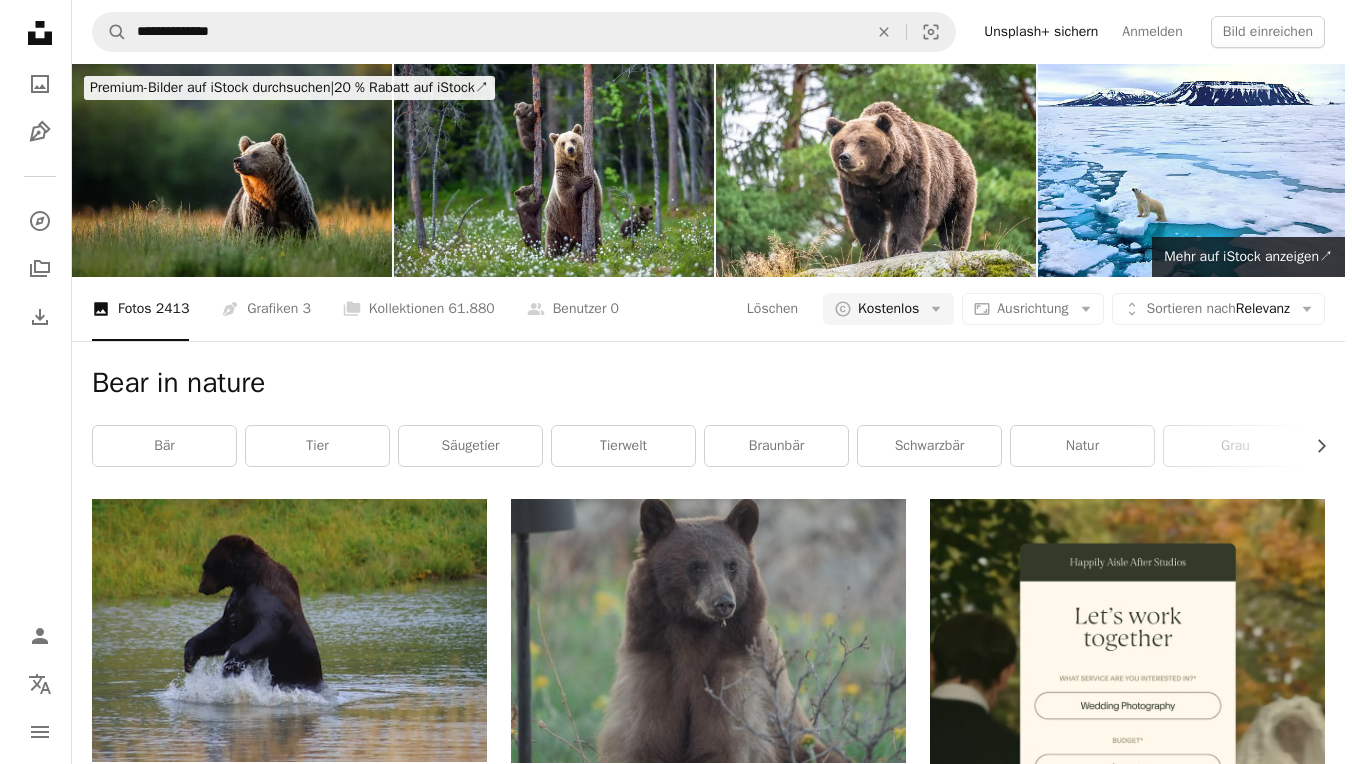 scroll, scrollTop: 15856, scrollLeft: 0, axis: vertical 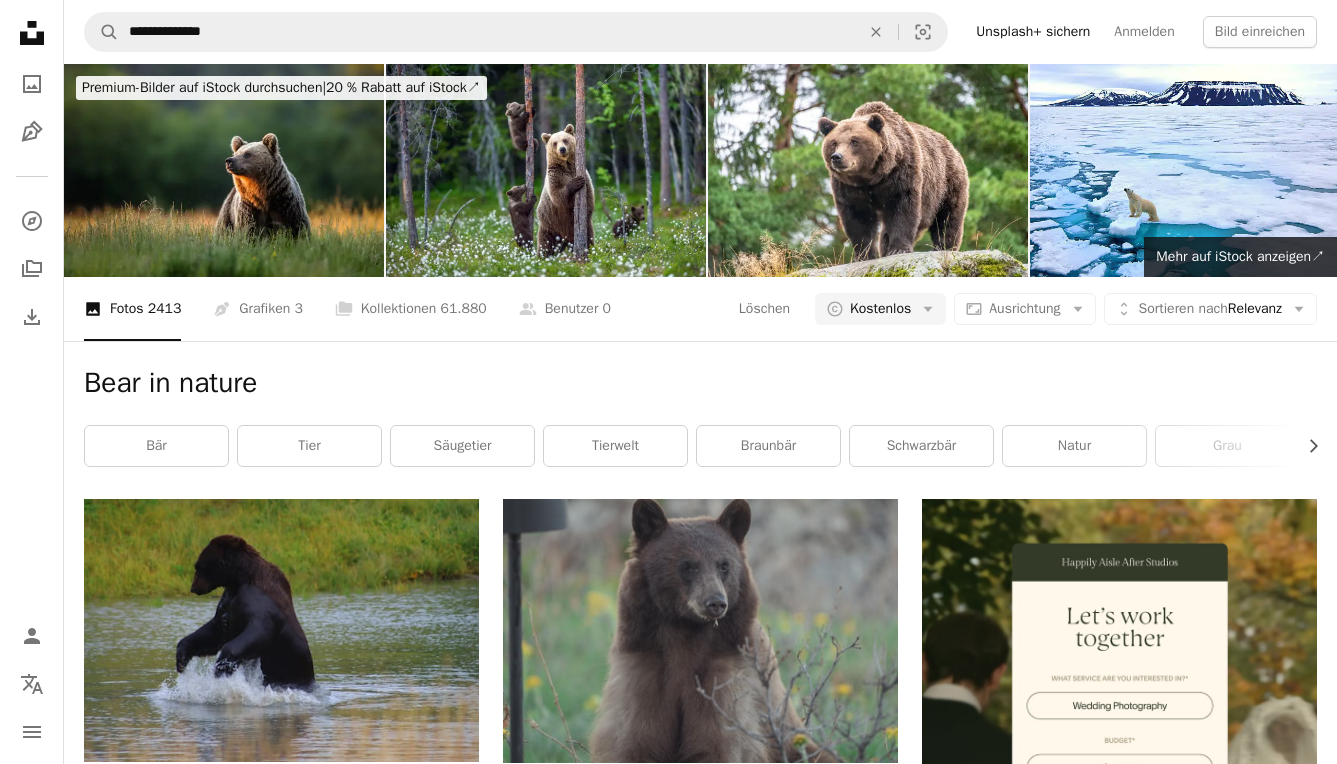 click at bounding box center [700, 16346] 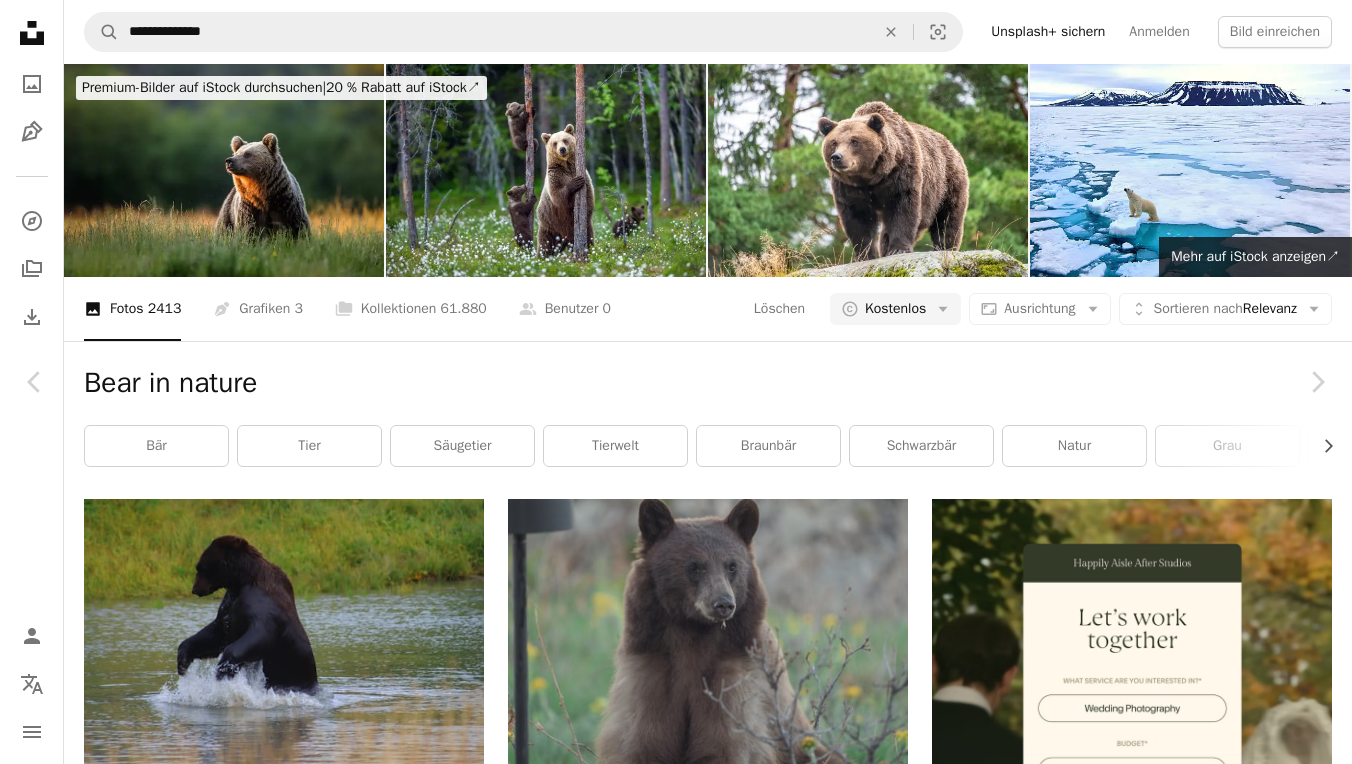 scroll, scrollTop: 3777, scrollLeft: 0, axis: vertical 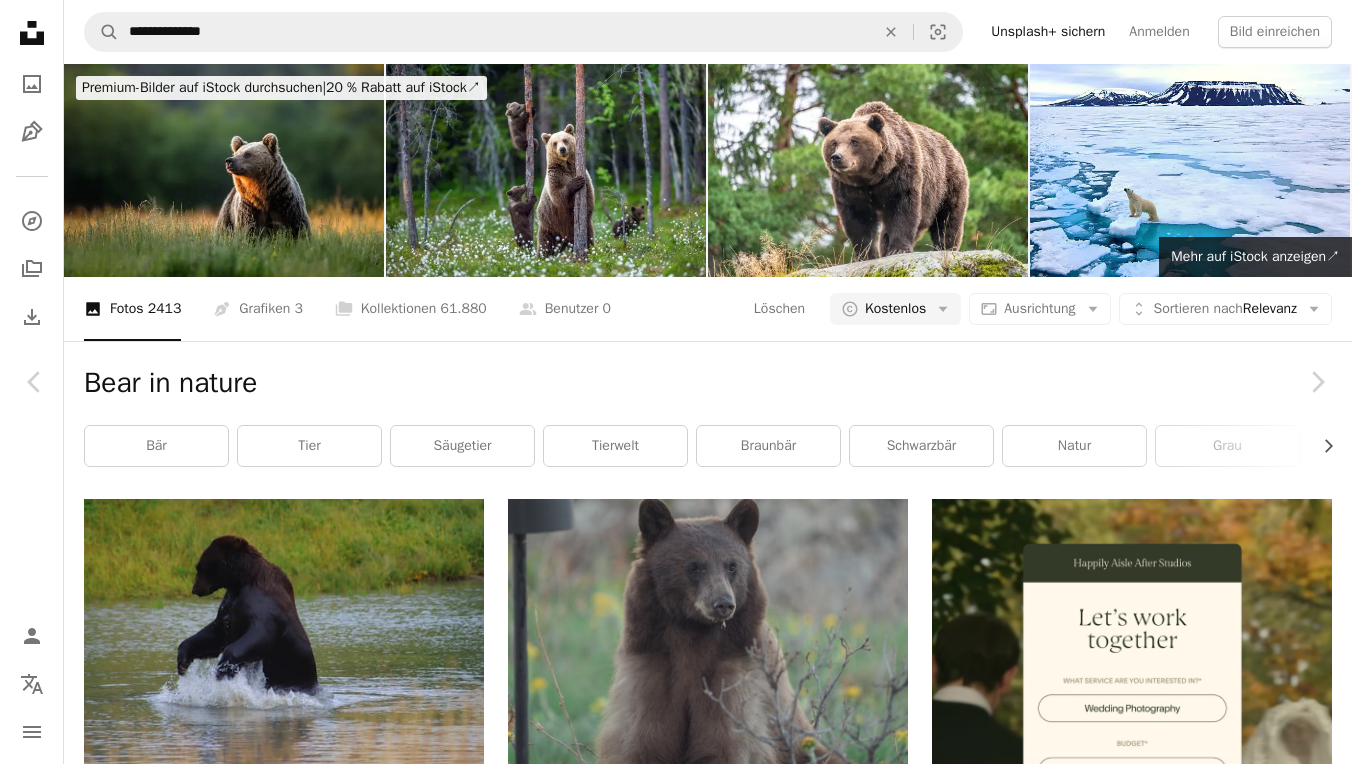 click at bounding box center (277, 19657) 